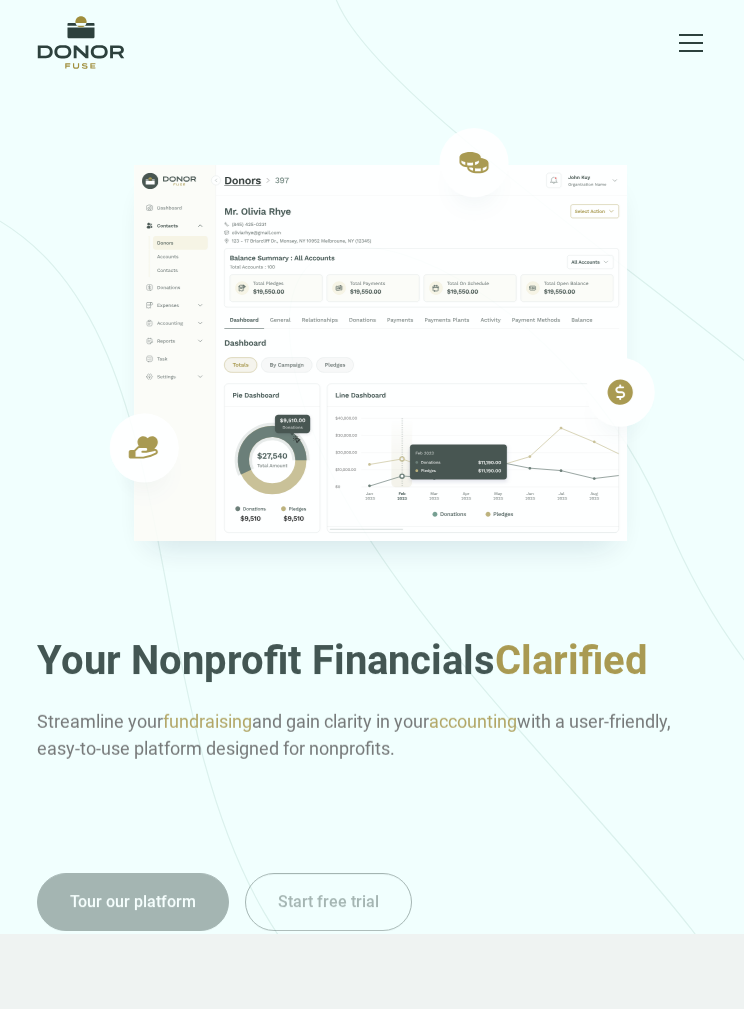 scroll, scrollTop: 0, scrollLeft: 0, axis: both 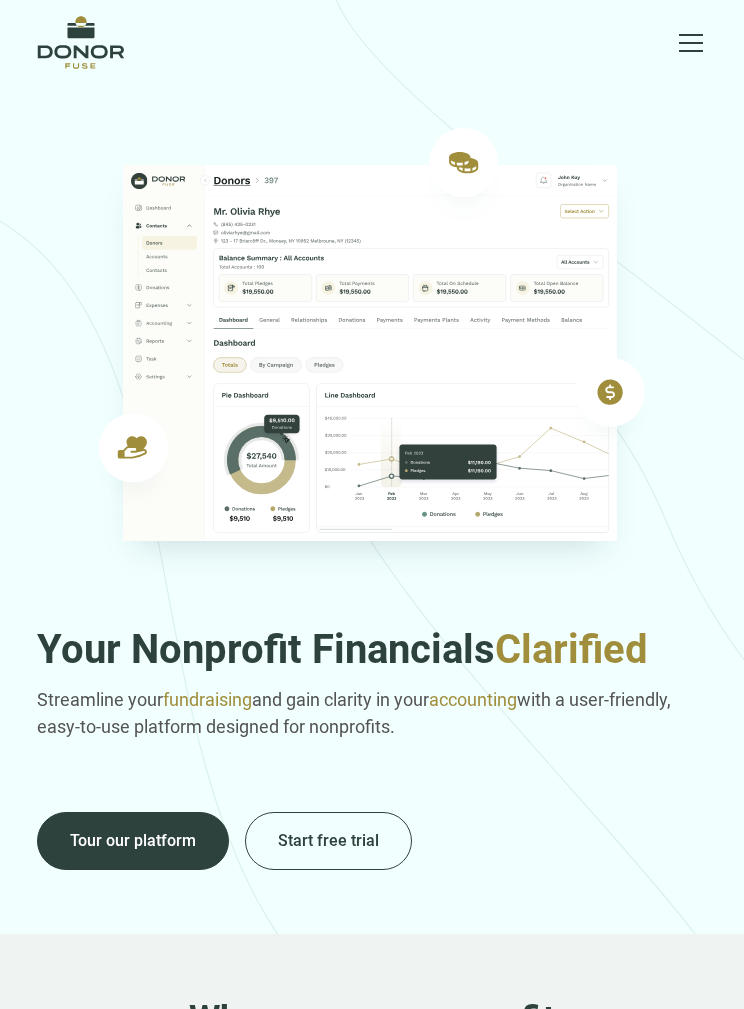 click at bounding box center (691, 43) 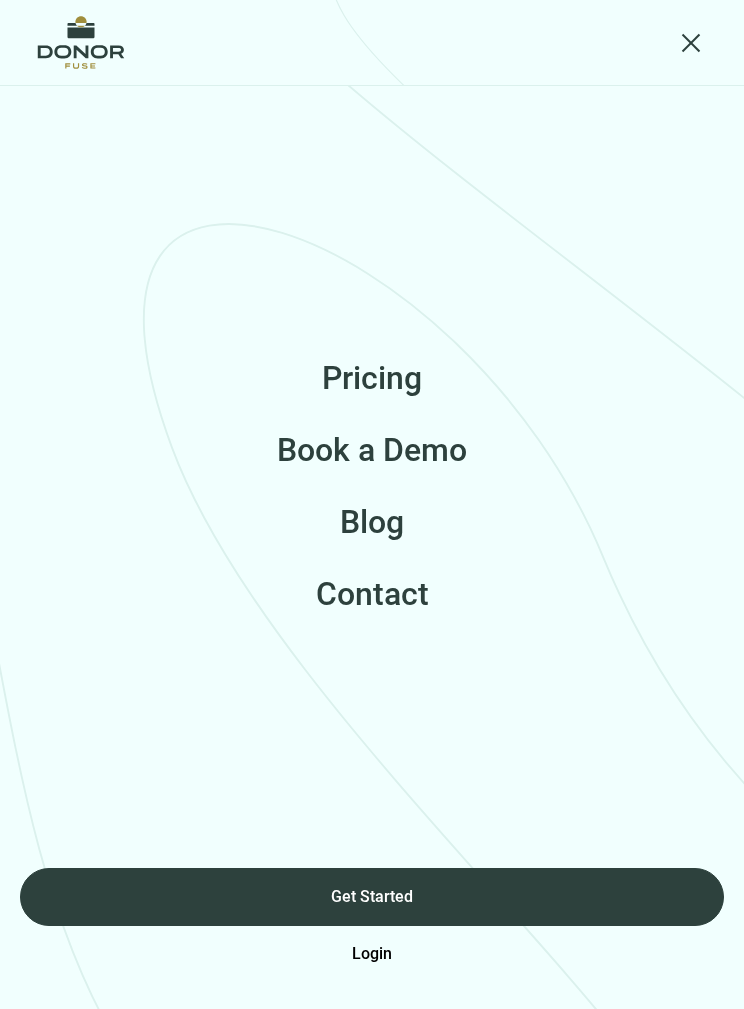 click on "Login" at bounding box center (372, 954) 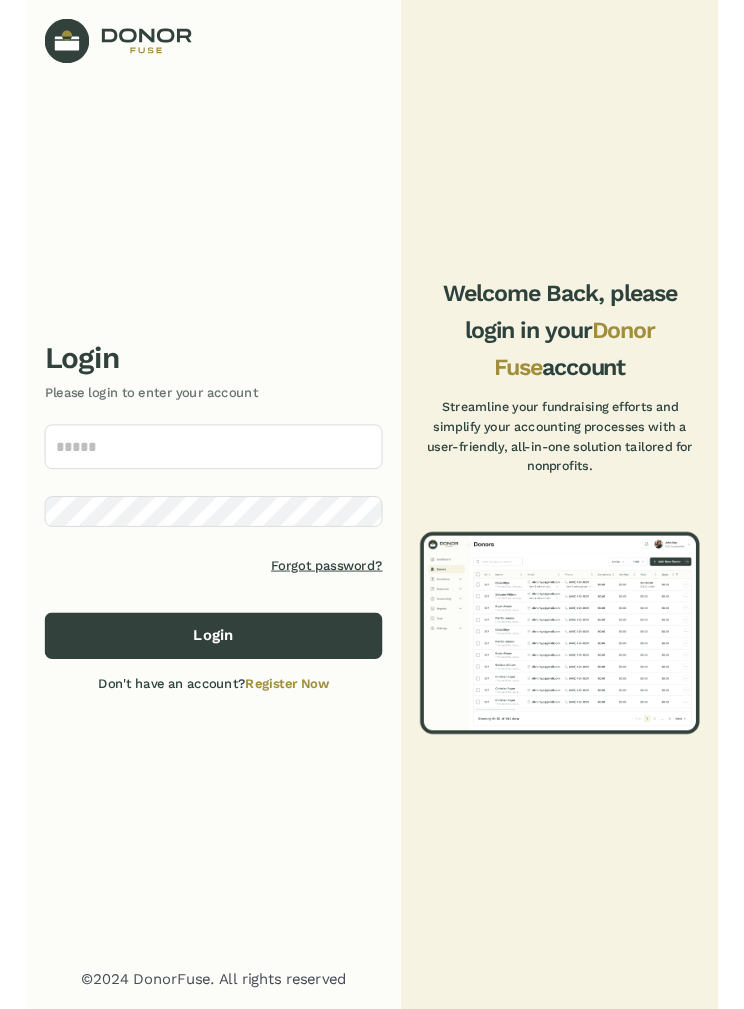 scroll, scrollTop: 0, scrollLeft: 0, axis: both 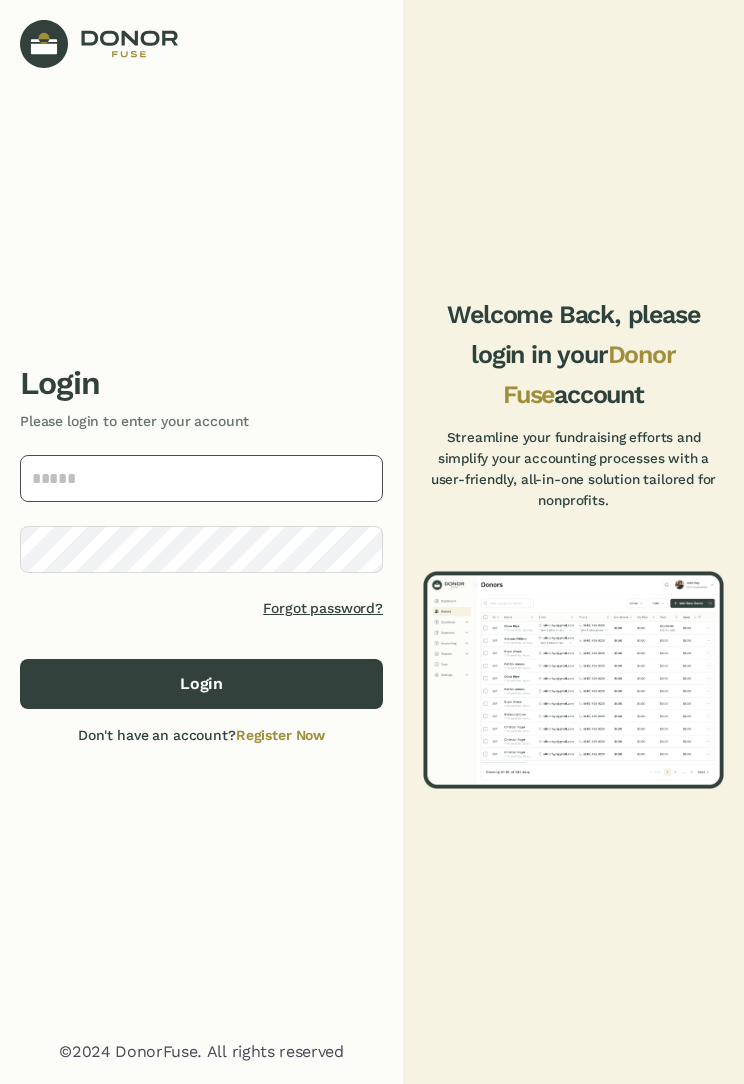 click 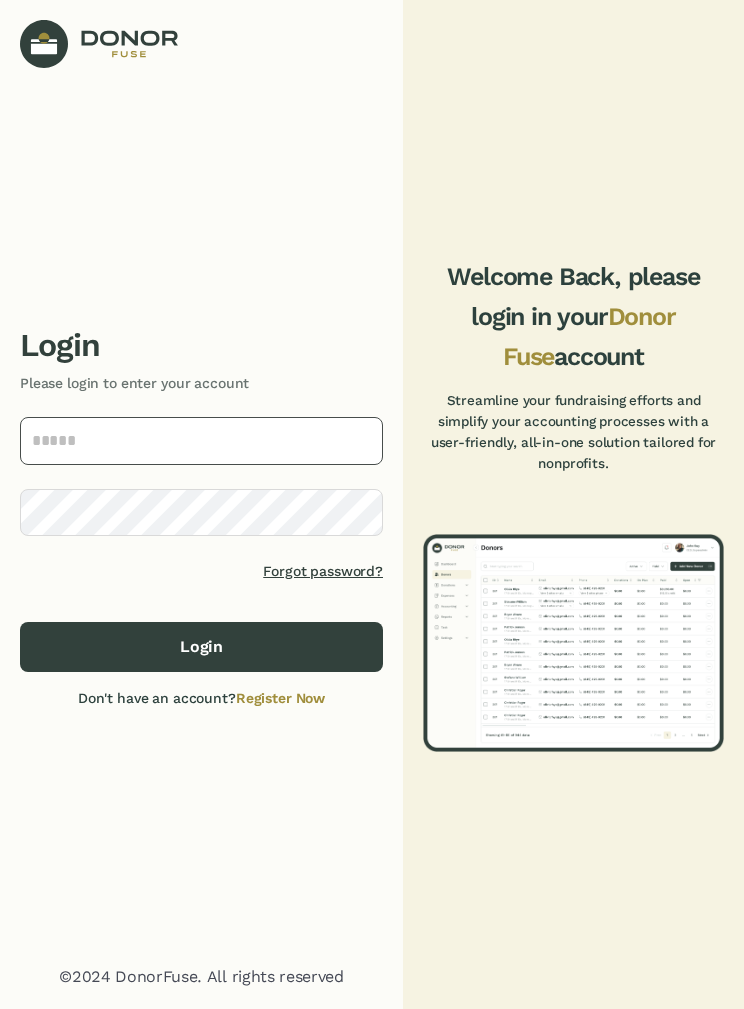 click 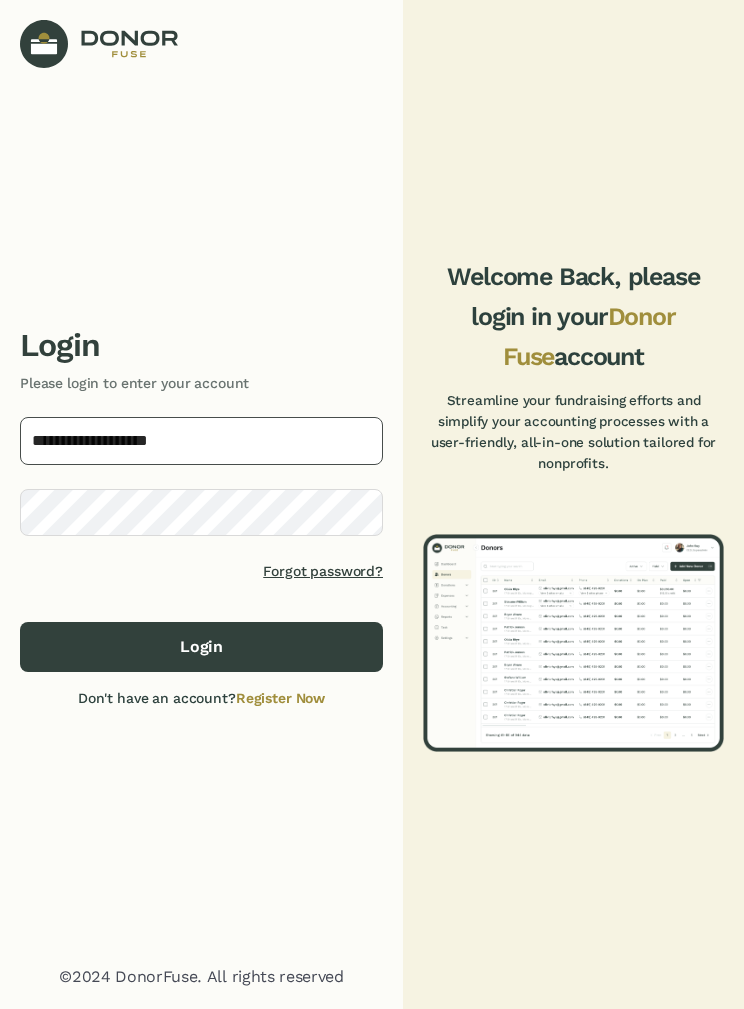 type on "**********" 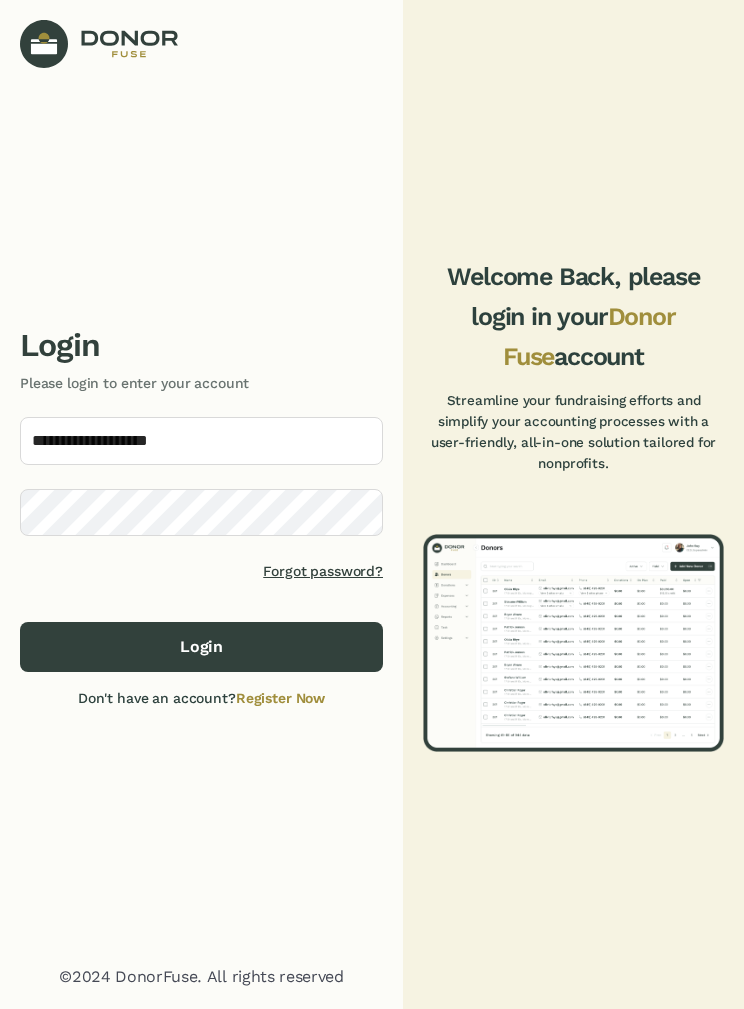 click on "Login" 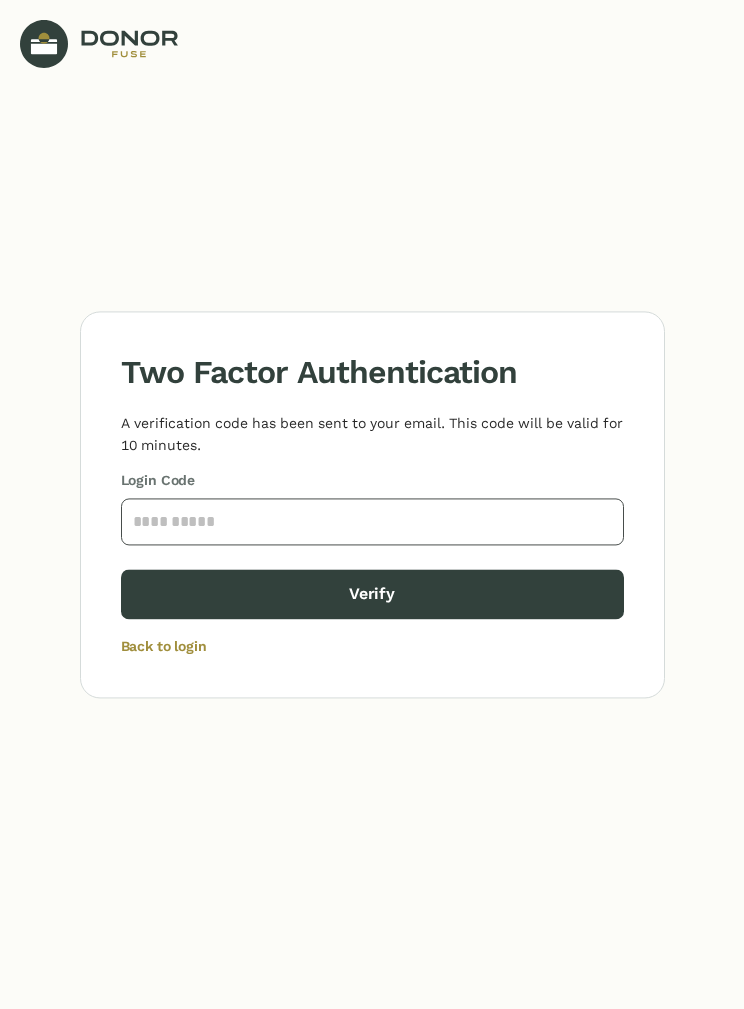 click 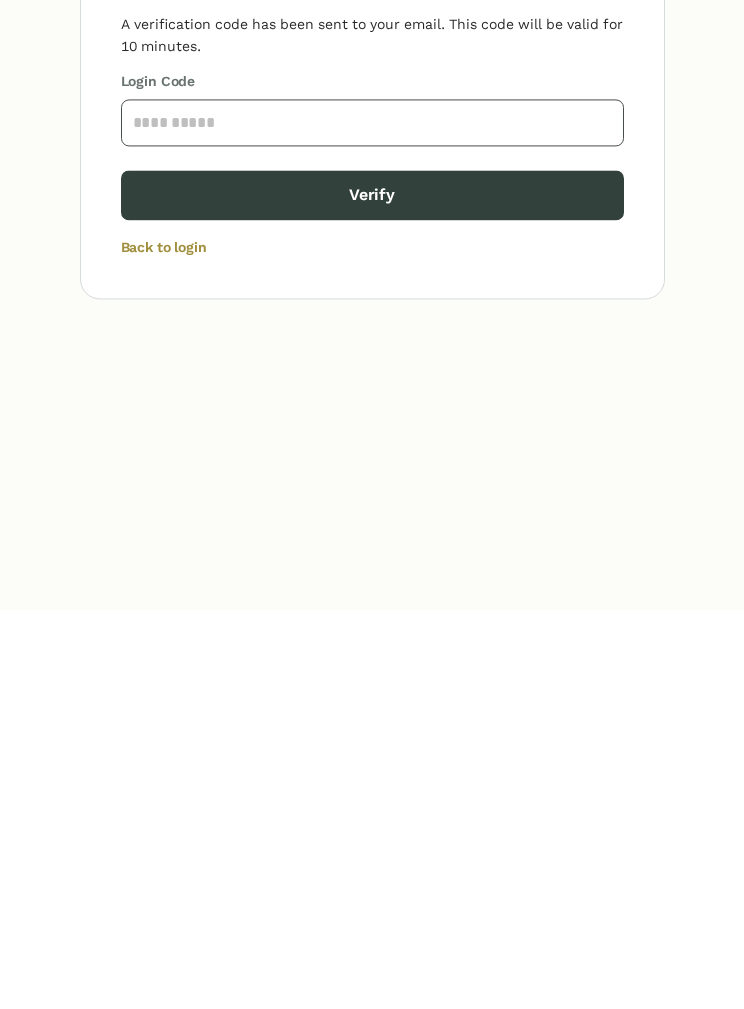 click 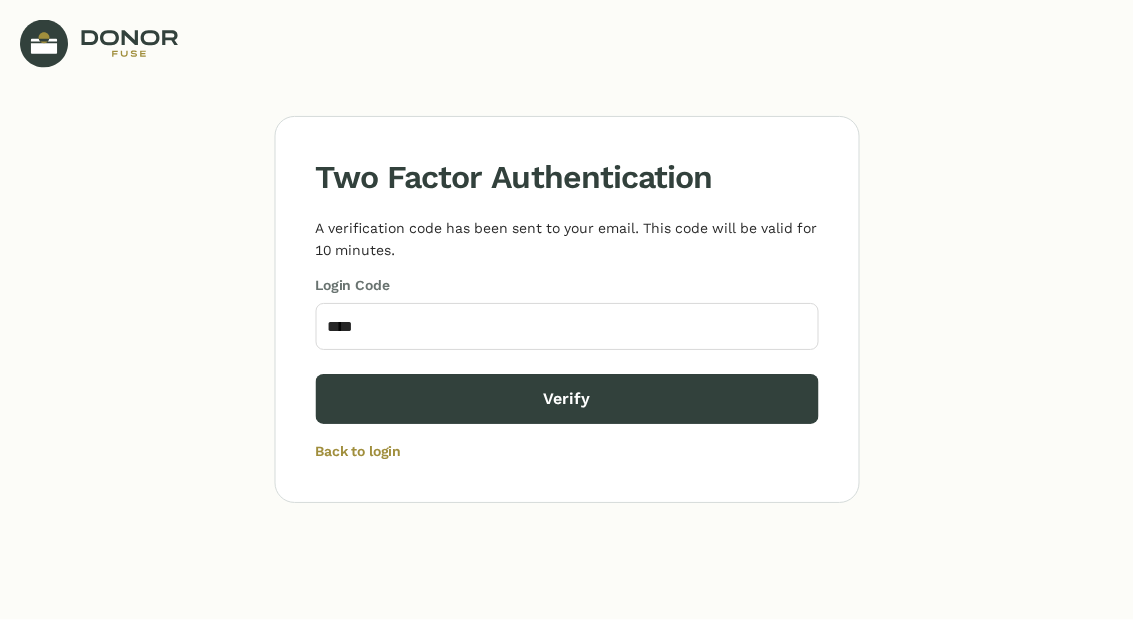 scroll, scrollTop: 13, scrollLeft: 0, axis: vertical 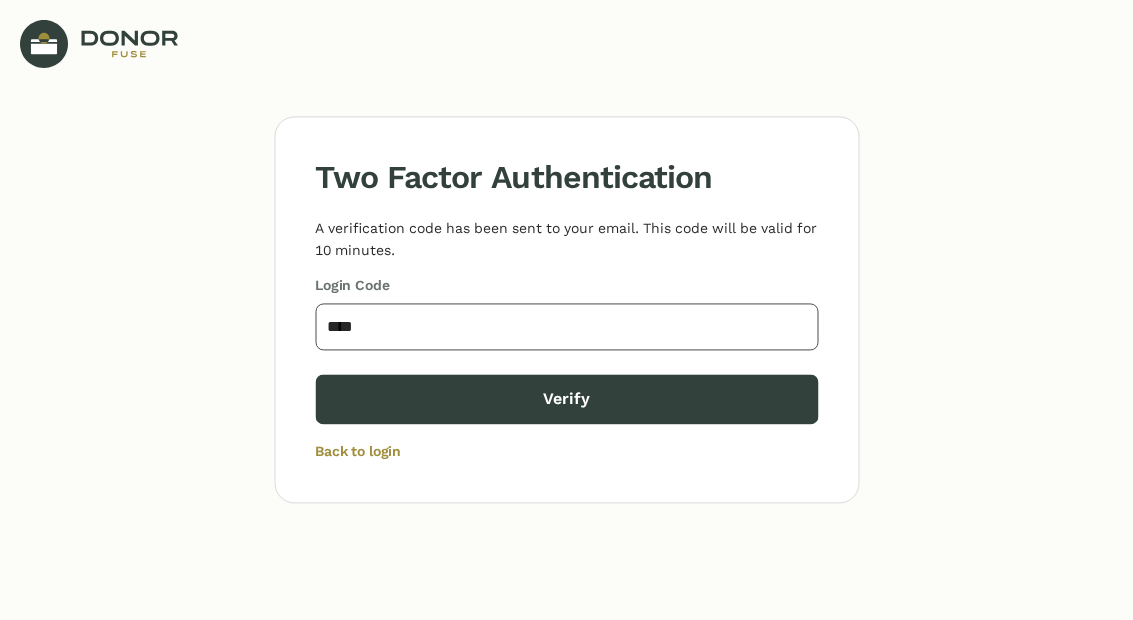 type on "****" 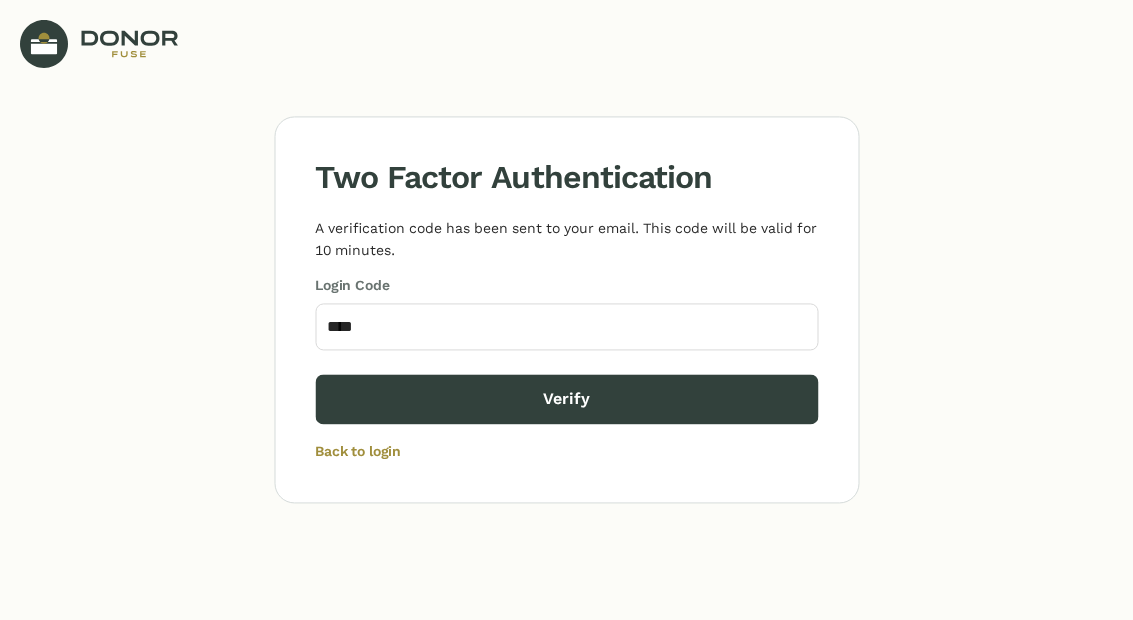 click on "Verify" 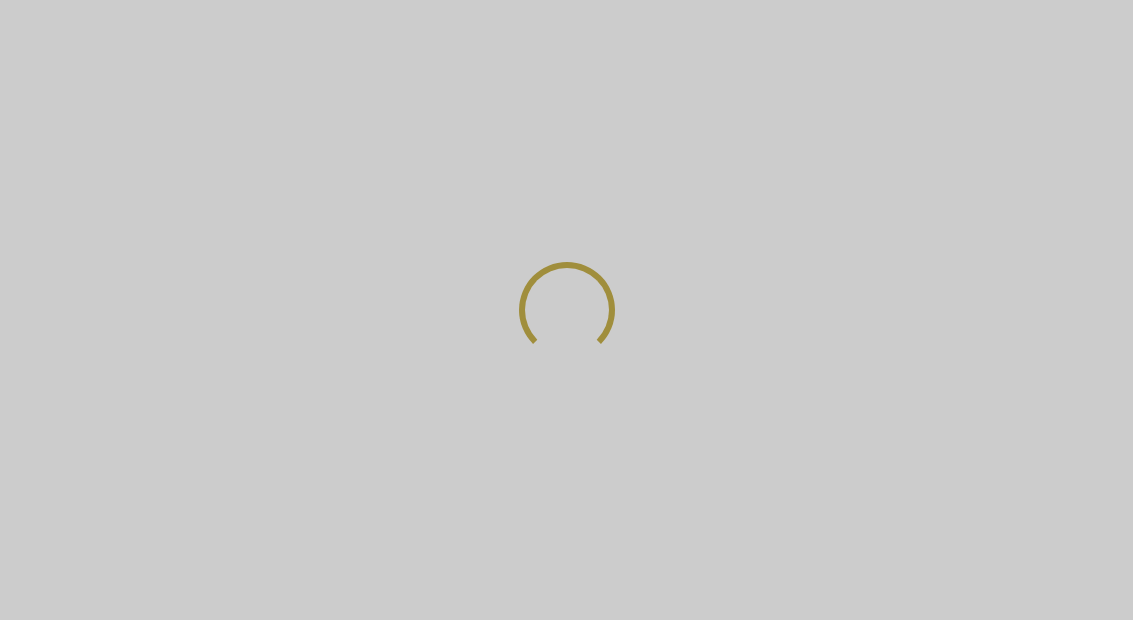 scroll, scrollTop: 0, scrollLeft: 0, axis: both 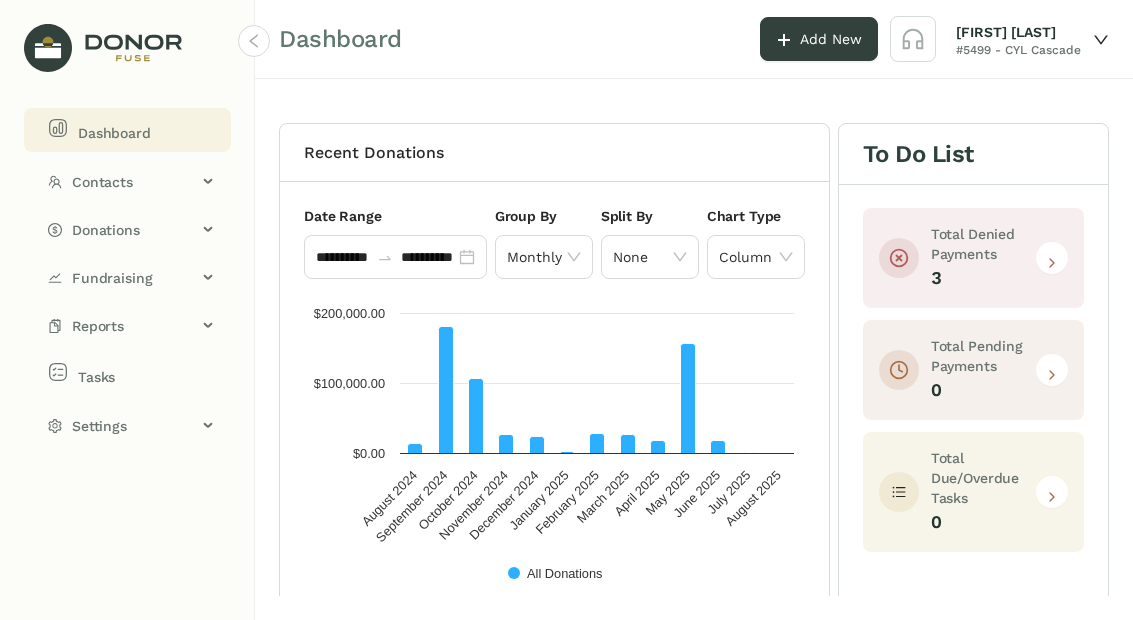 click on "**********" 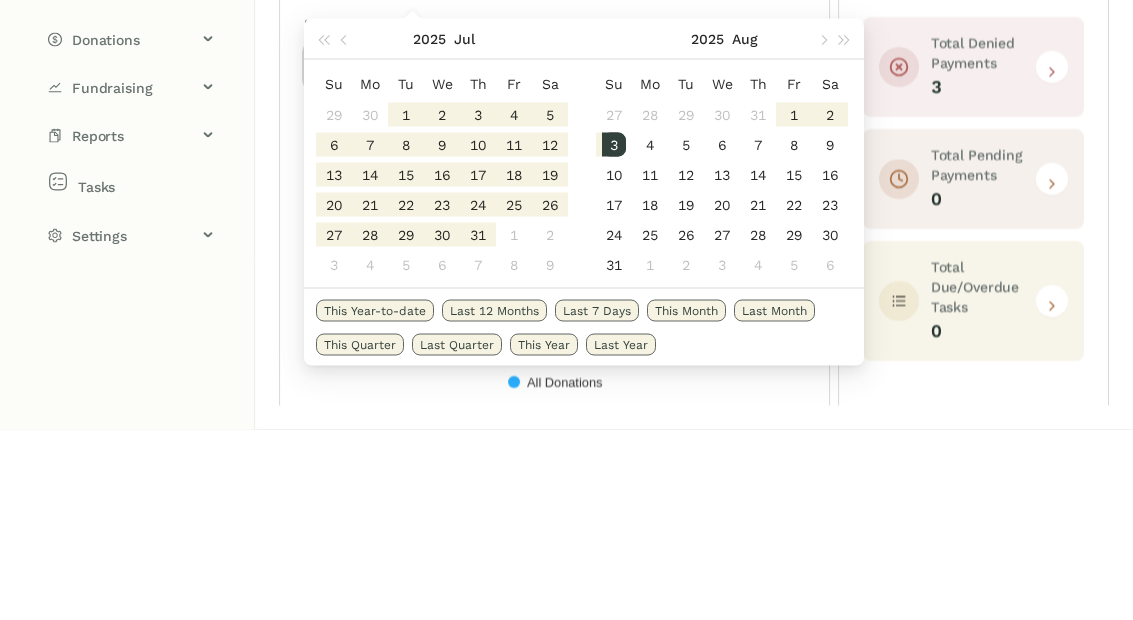 scroll, scrollTop: 0, scrollLeft: 0, axis: both 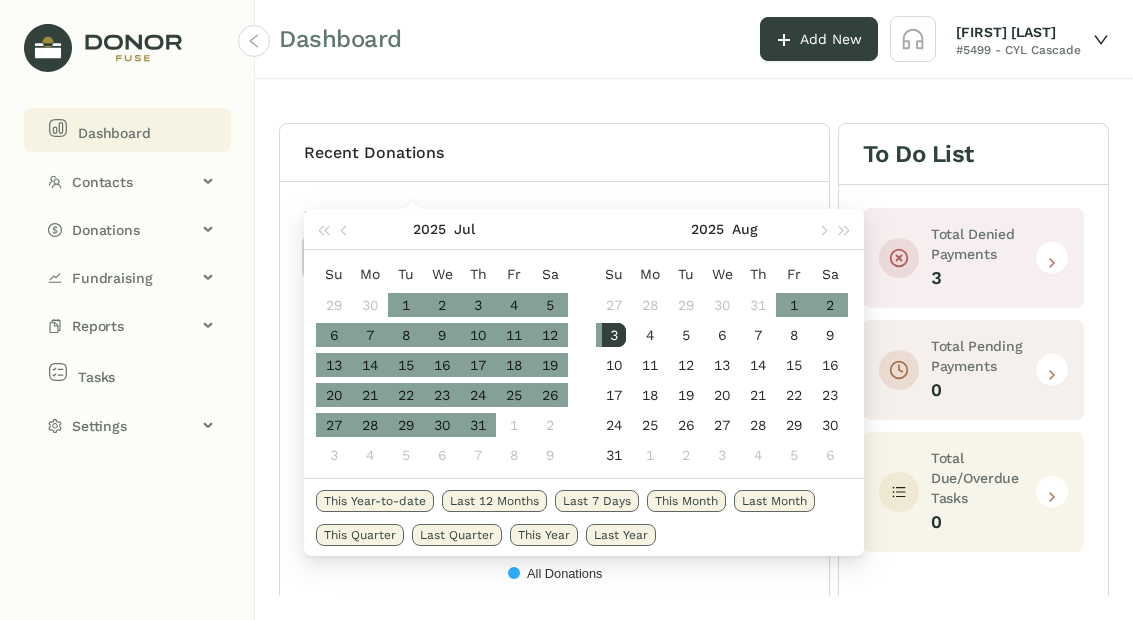 click on "3" at bounding box center [614, 335] 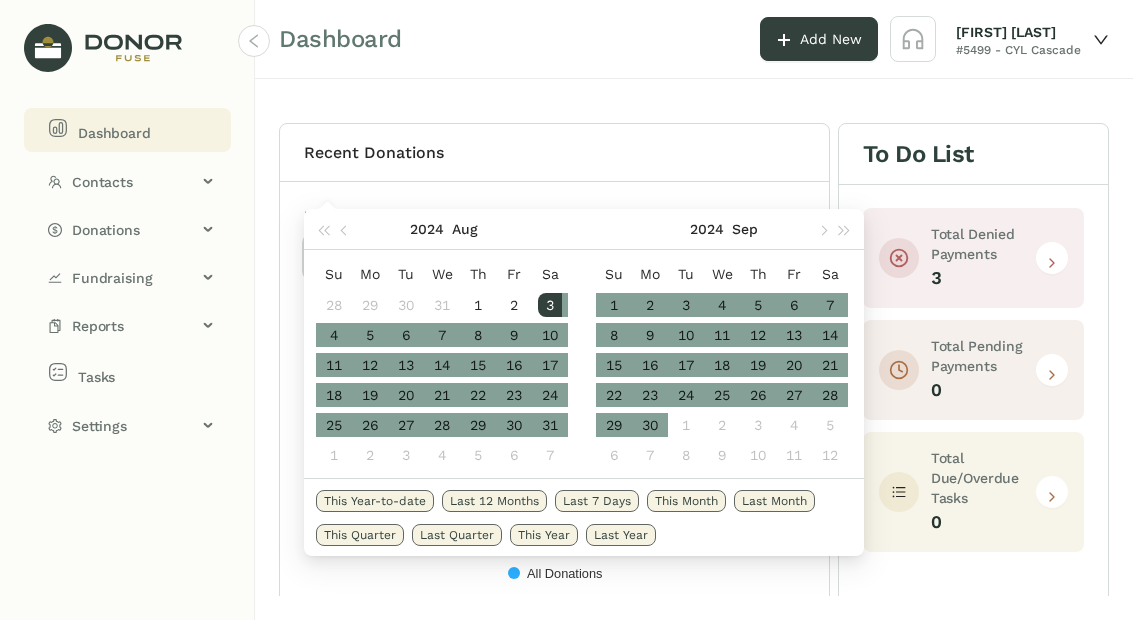 click on "3" at bounding box center (550, 305) 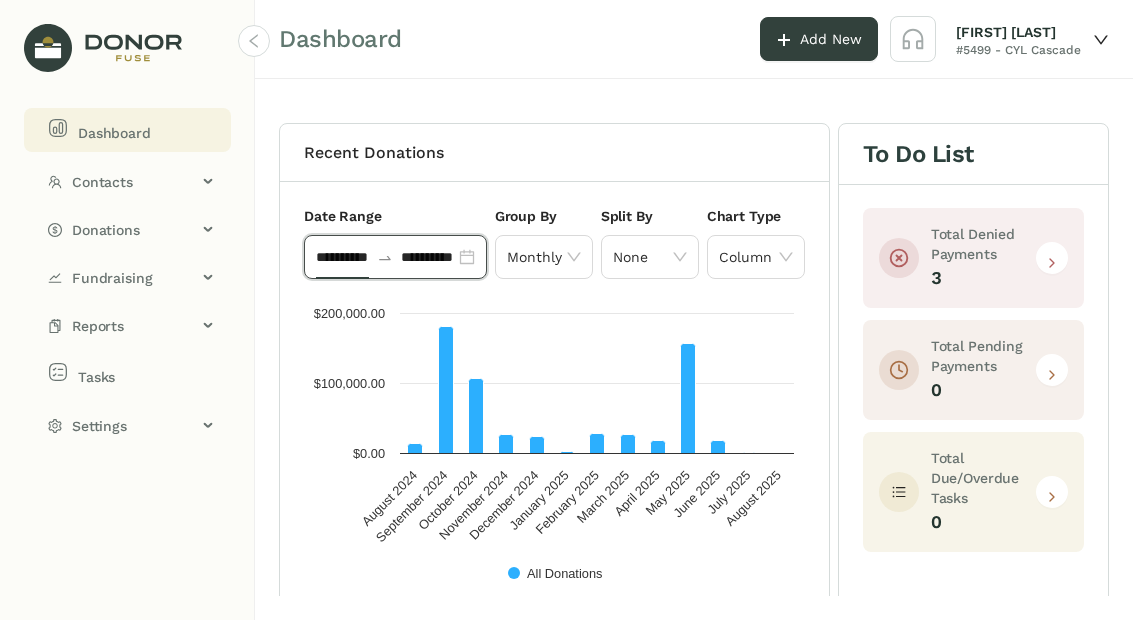 scroll, scrollTop: 0, scrollLeft: 0, axis: both 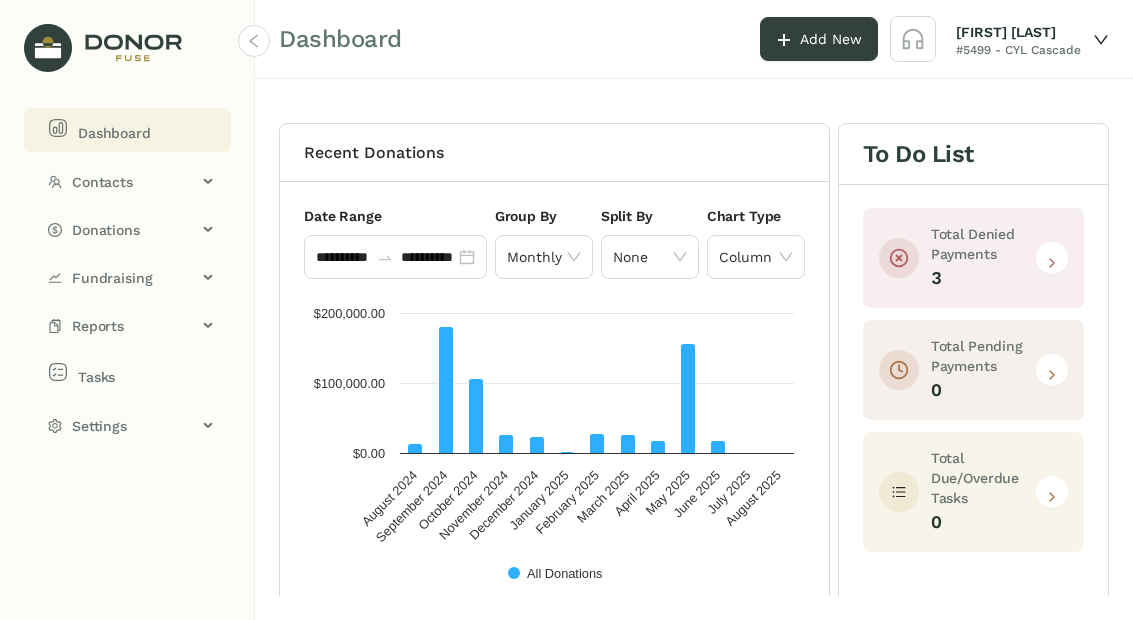 click 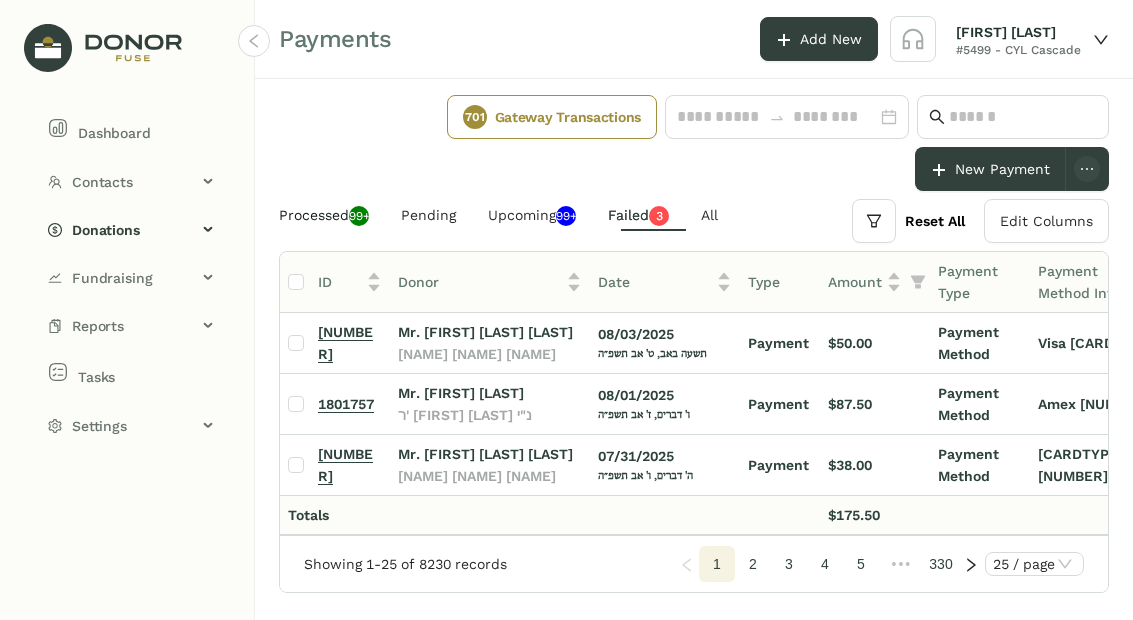 click on "Processed  99+" 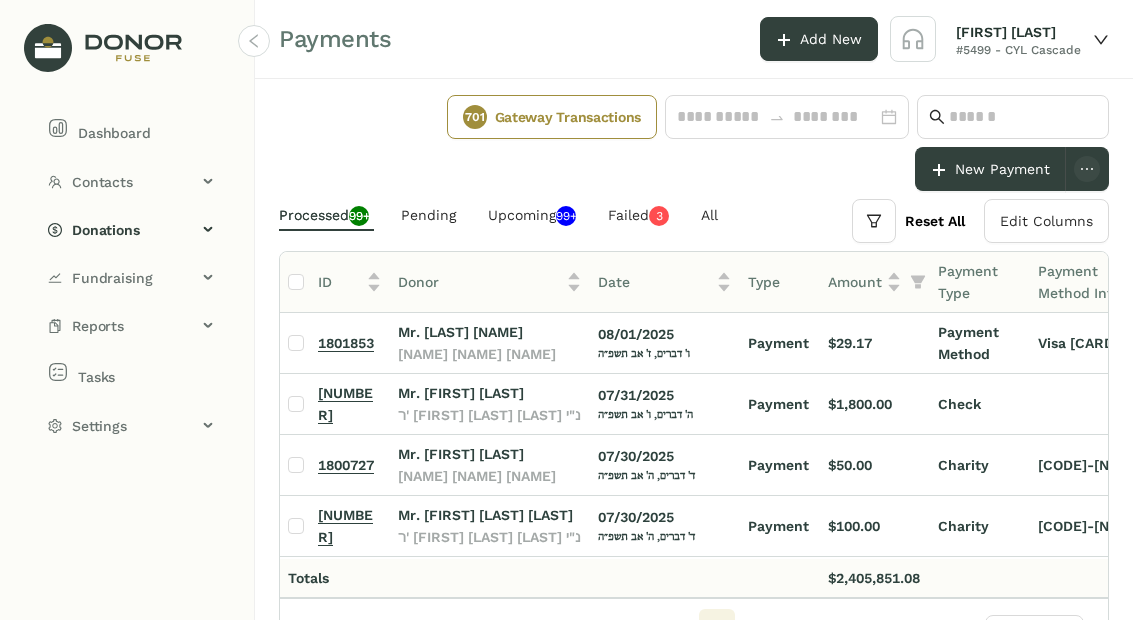scroll, scrollTop: -7, scrollLeft: 1, axis: both 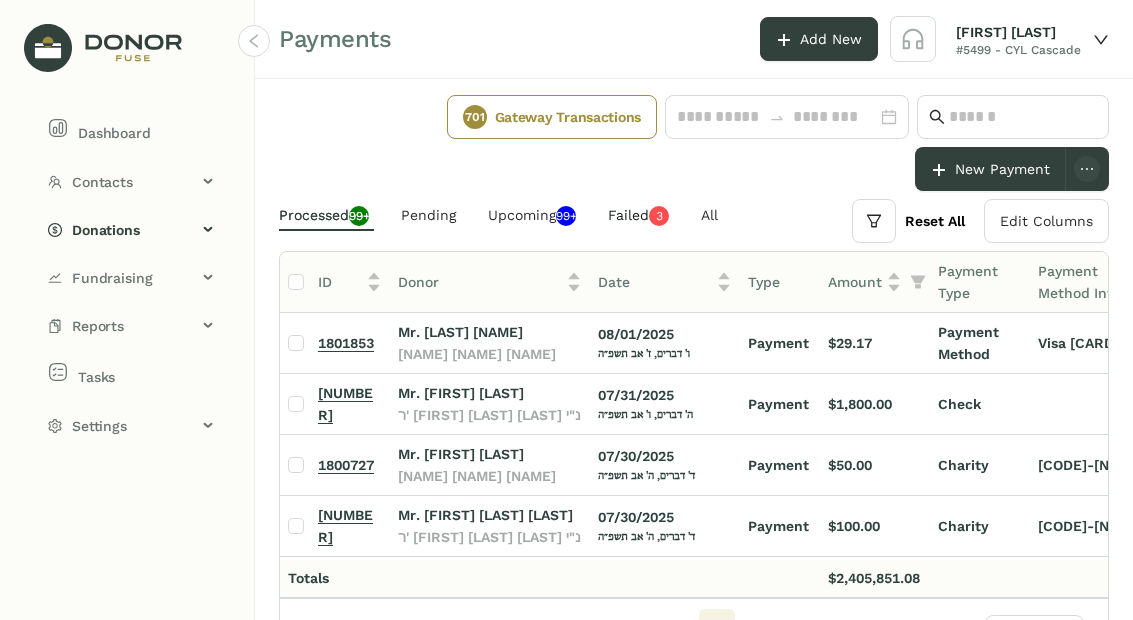 click on "Failed   0   1   2   3   4   5   6   7   8   9" 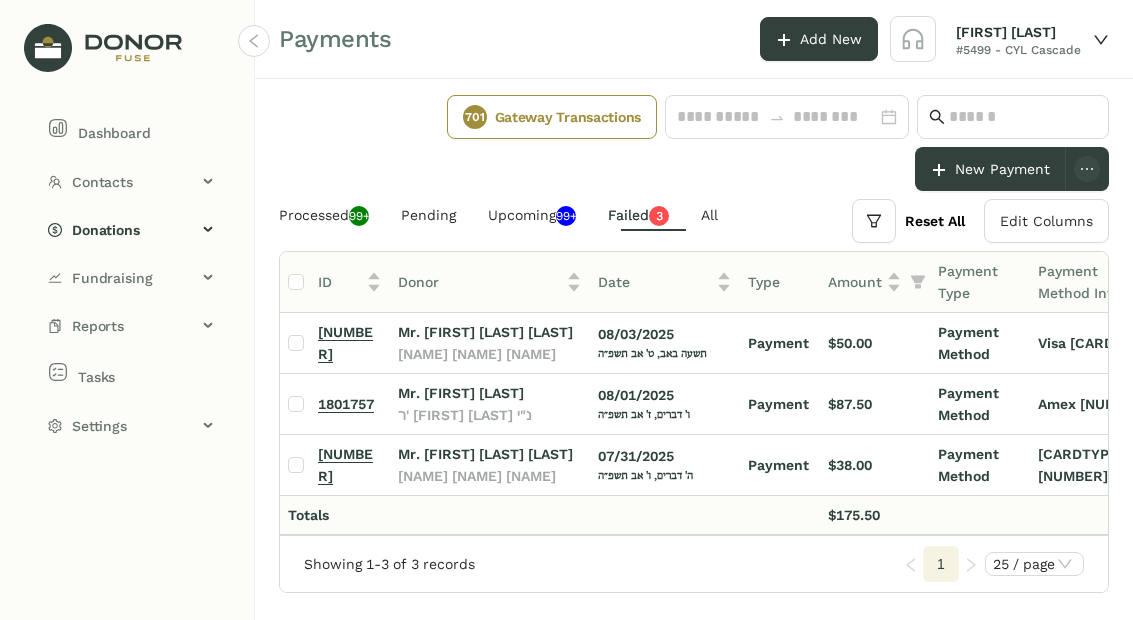 click on "1801757" 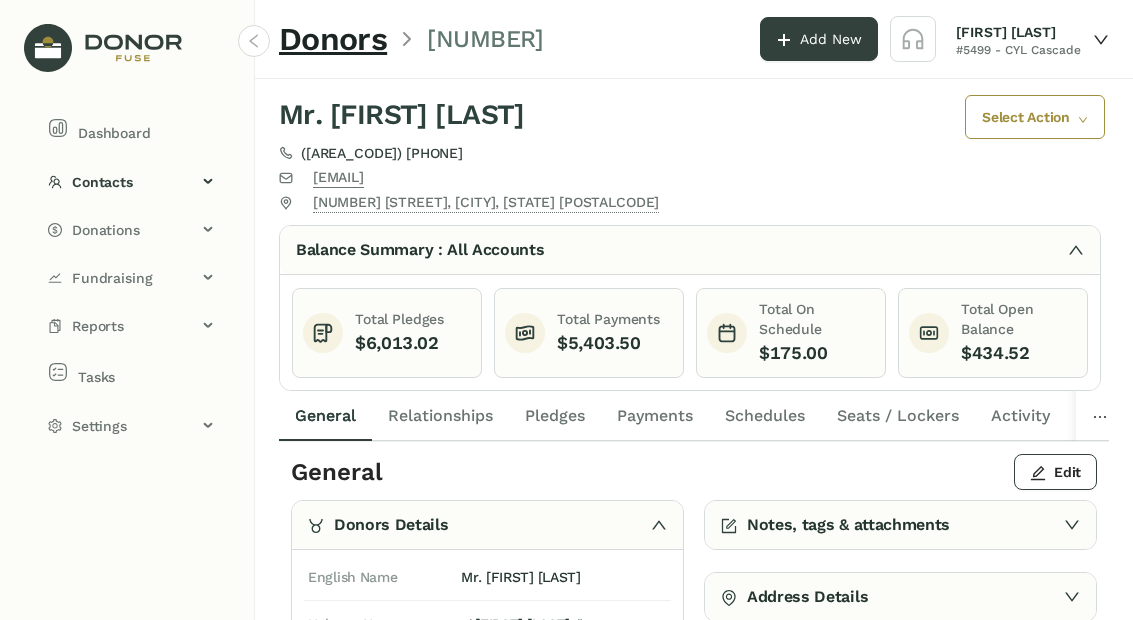 click on "Payments" 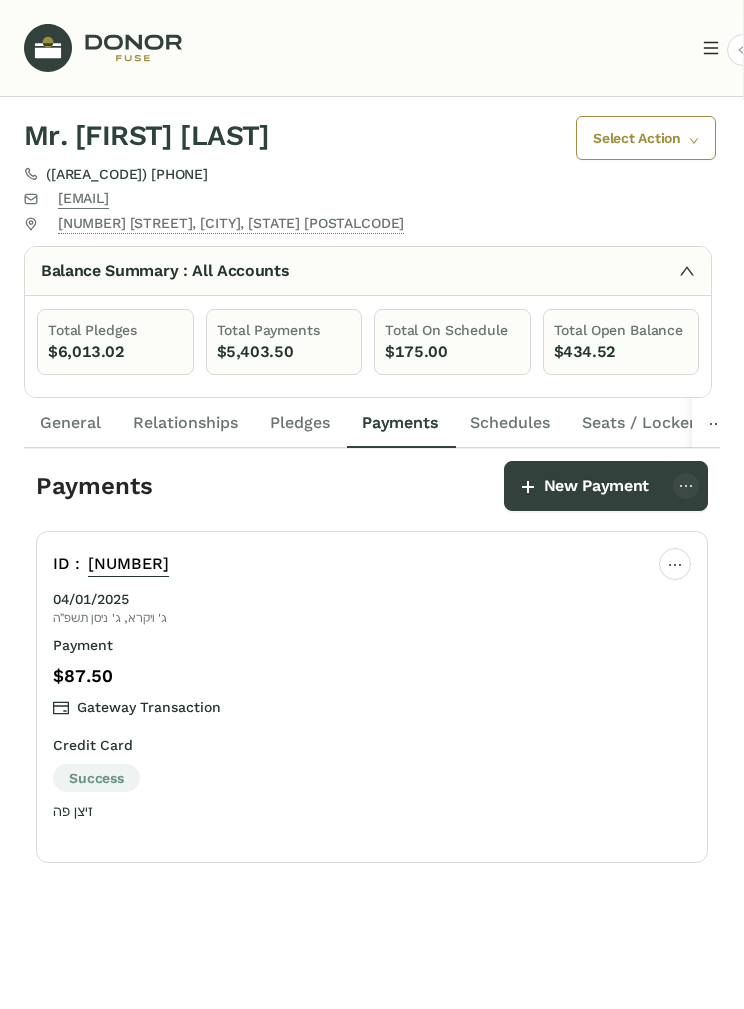 scroll, scrollTop: 0, scrollLeft: 0, axis: both 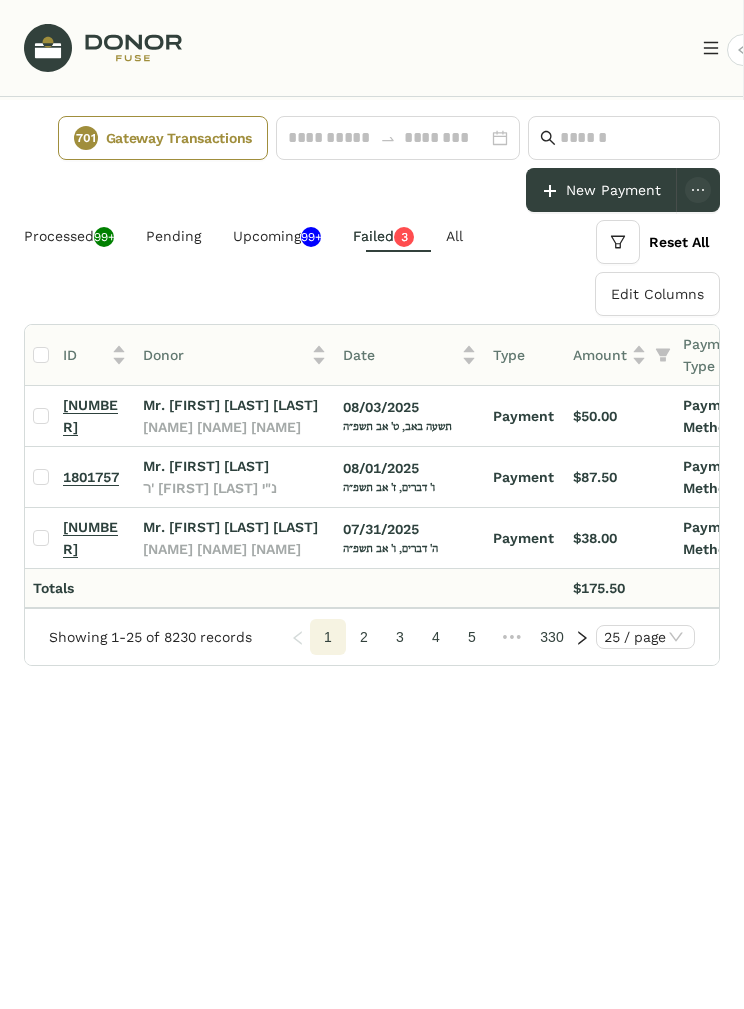 click on "701  Gateway Transactions   New Payment" 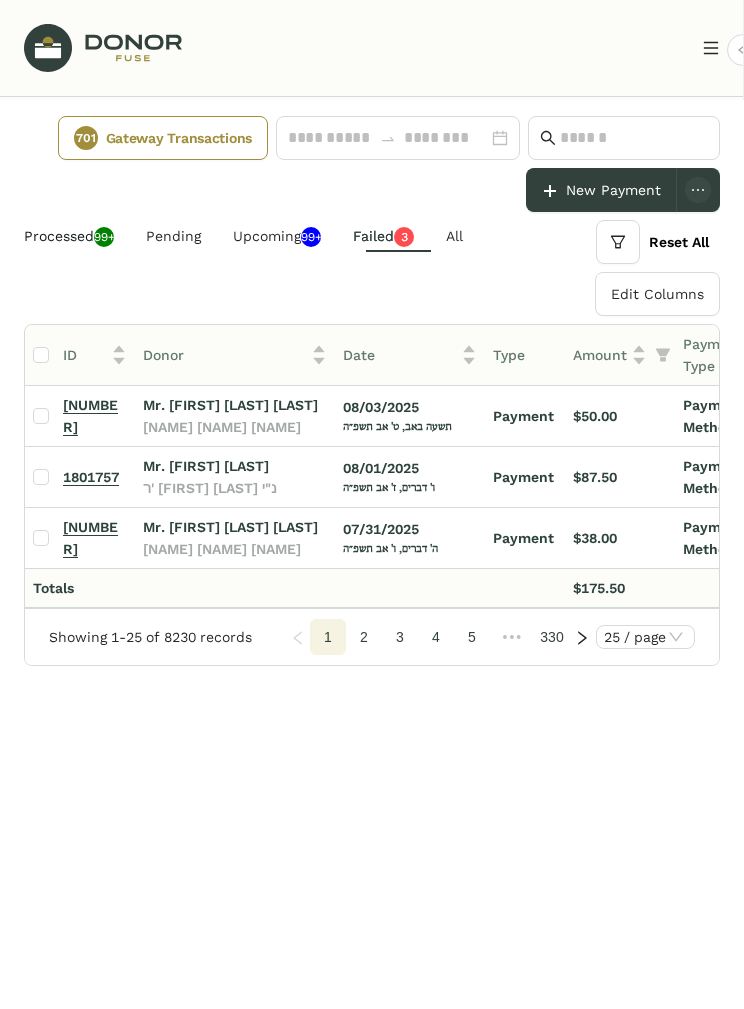 click on "Processed  99+" 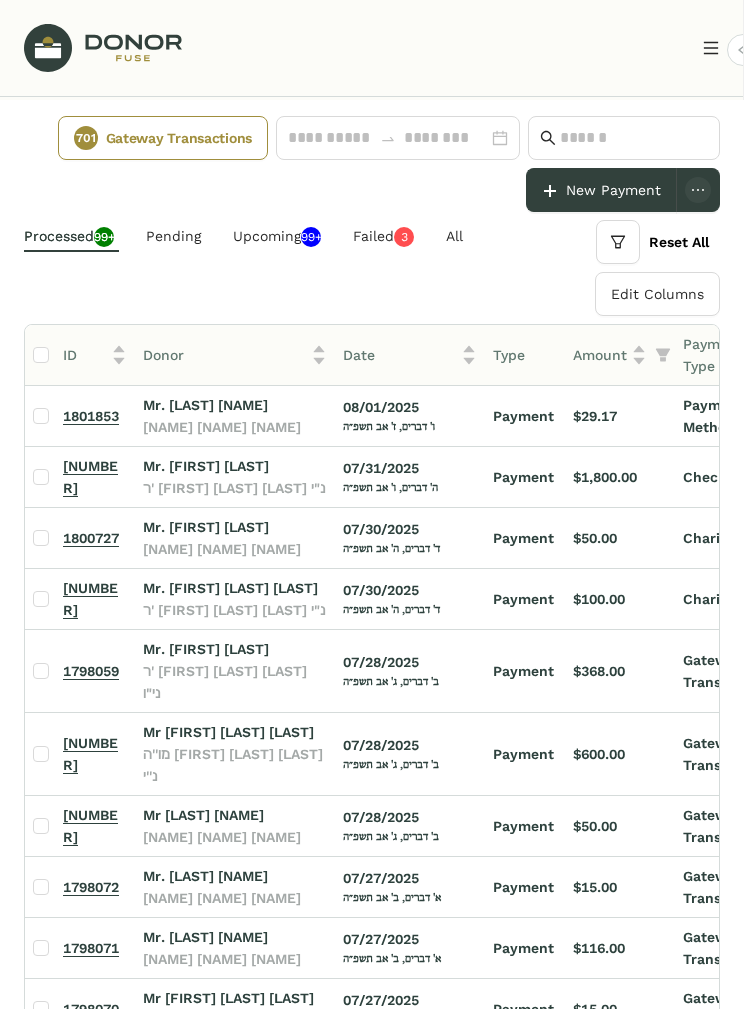 click on "1801853" 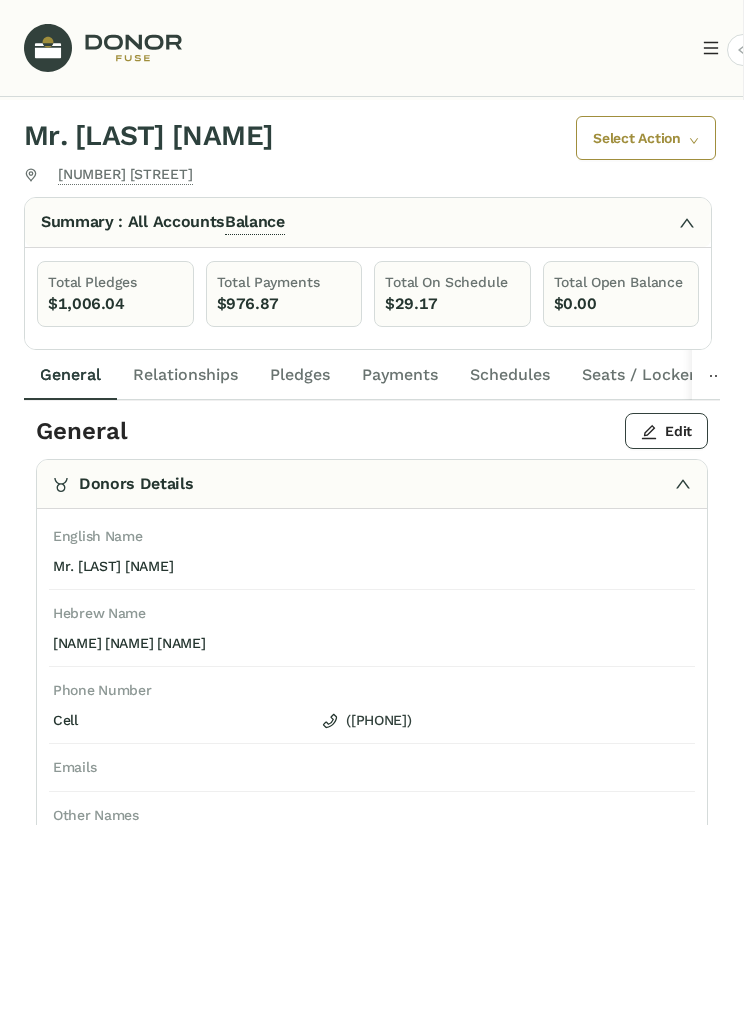 click on "Payments" 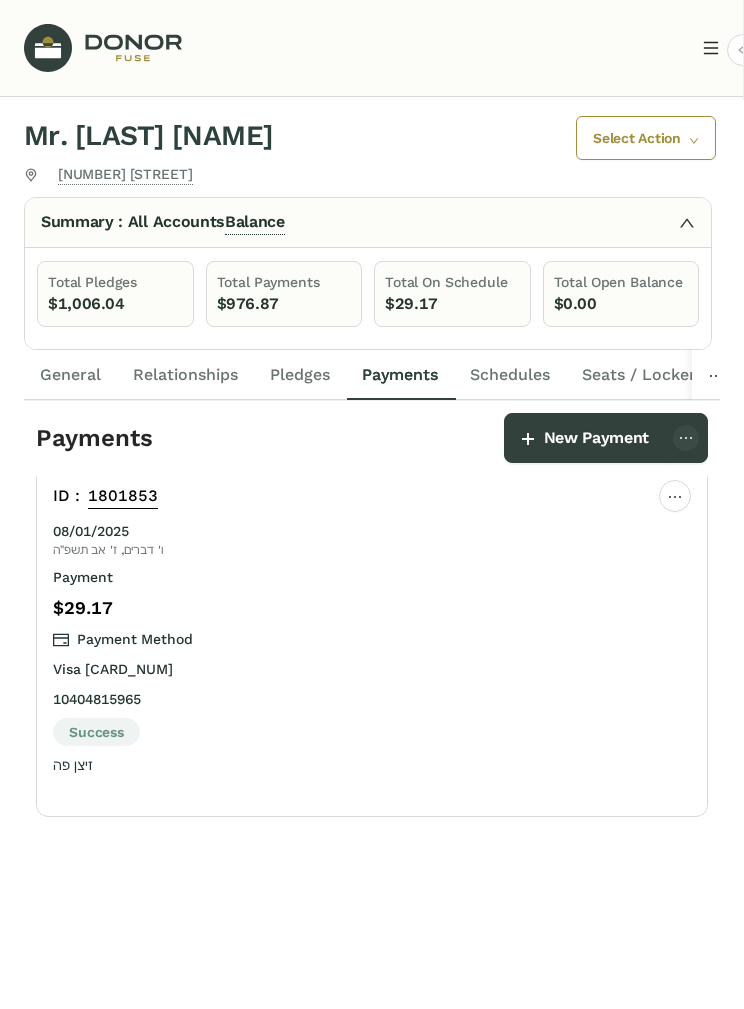 scroll, scrollTop: 34, scrollLeft: 0, axis: vertical 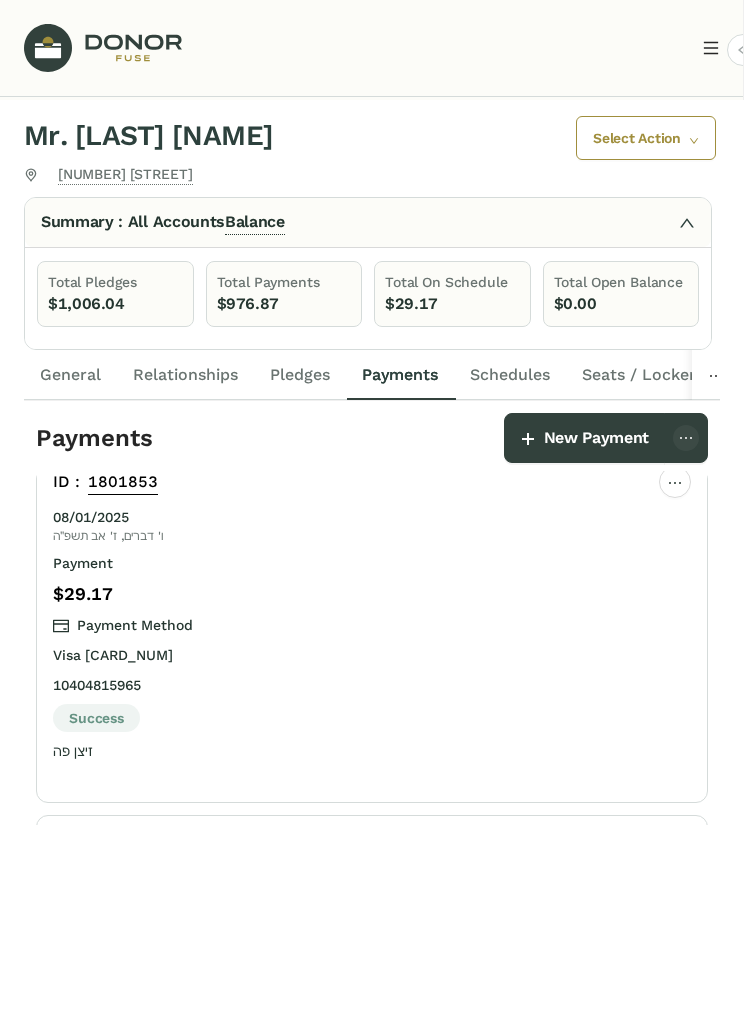 click on "Pledges" 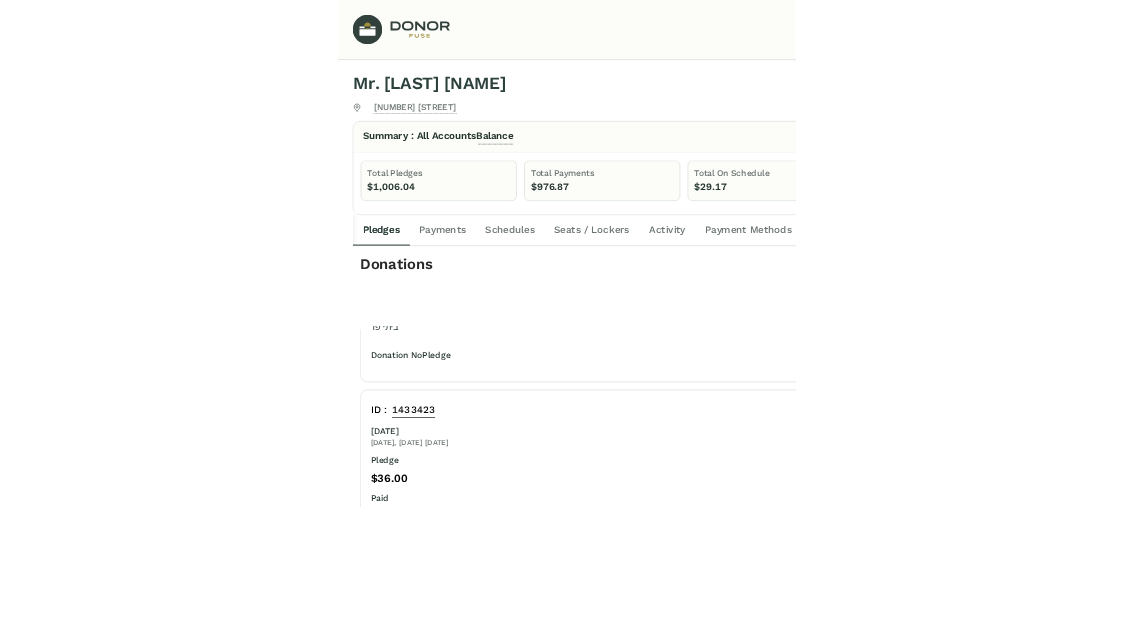 scroll, scrollTop: 0, scrollLeft: 0, axis: both 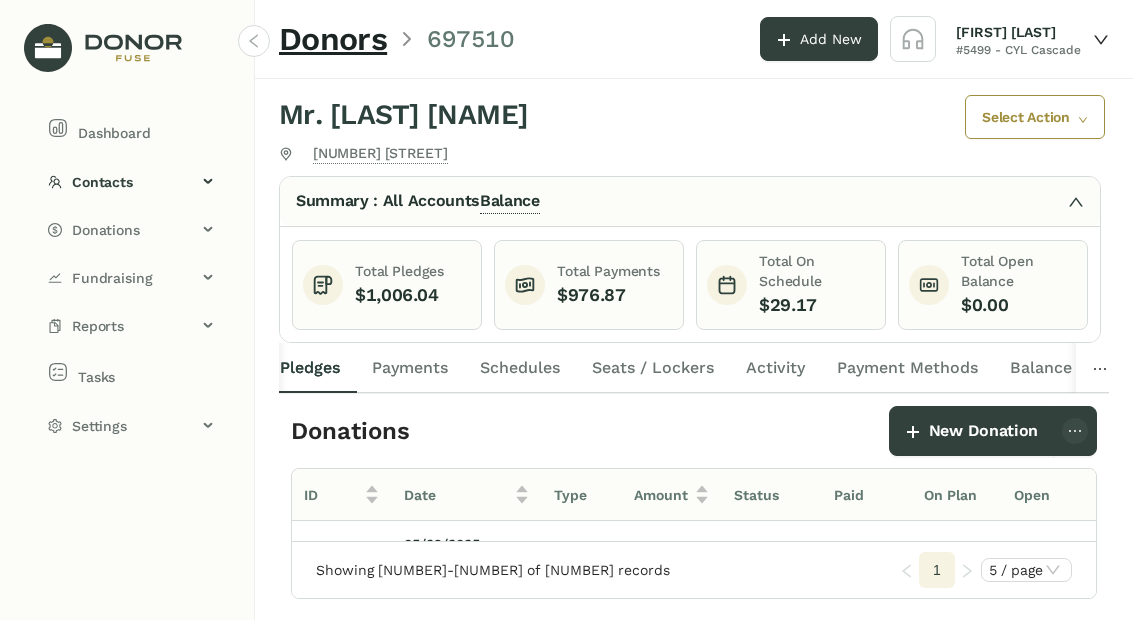 click on "Balance  Summary : All Accounts" 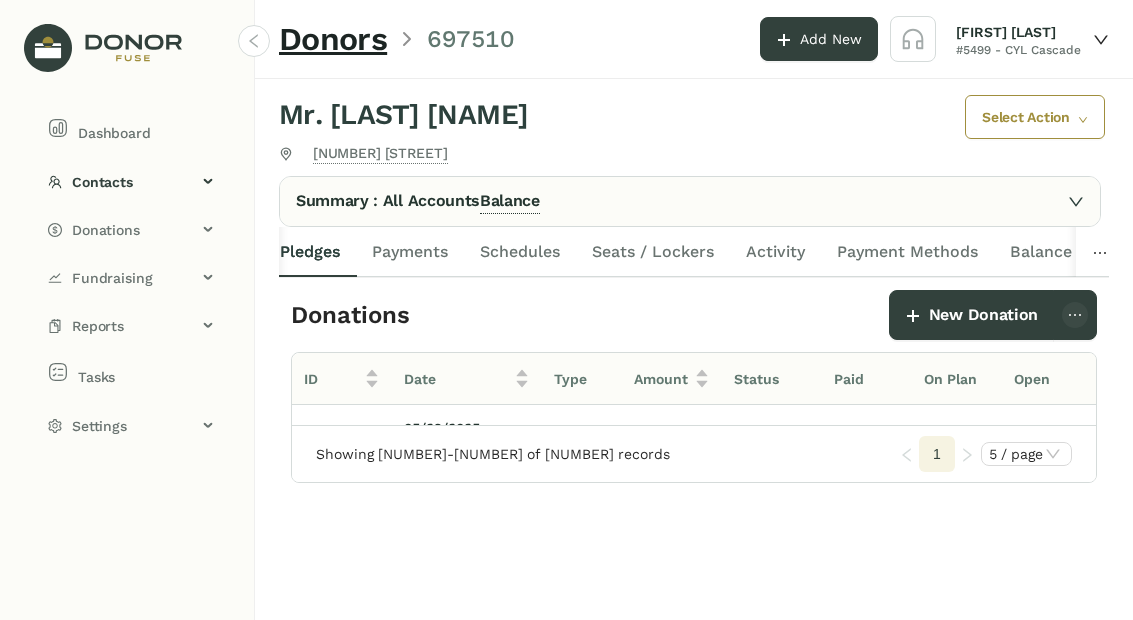 click 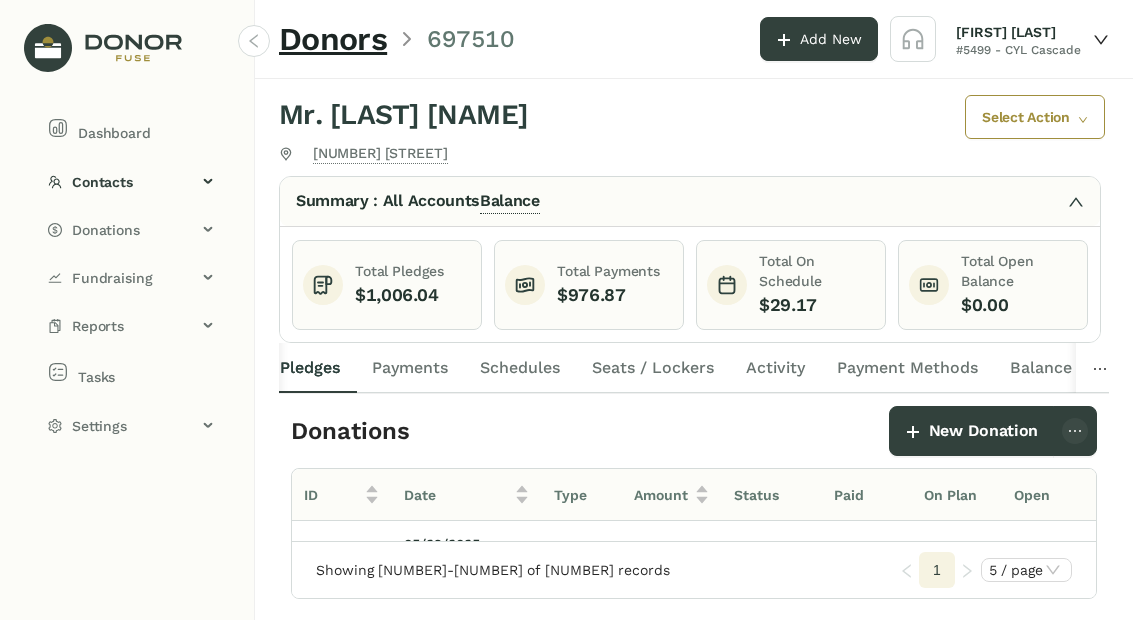 click 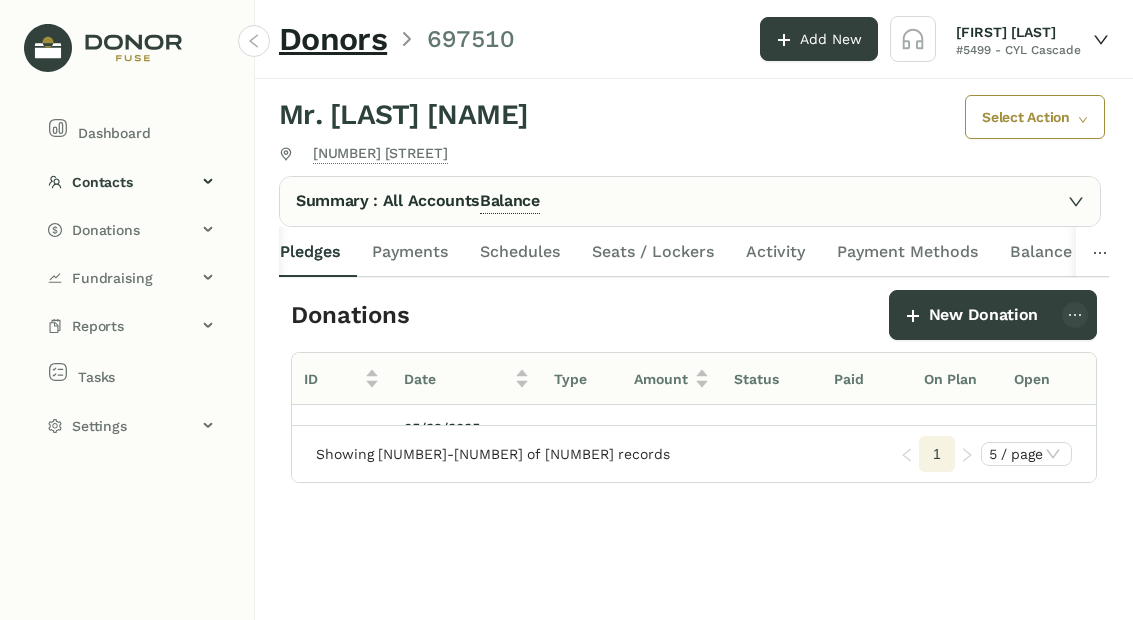 click 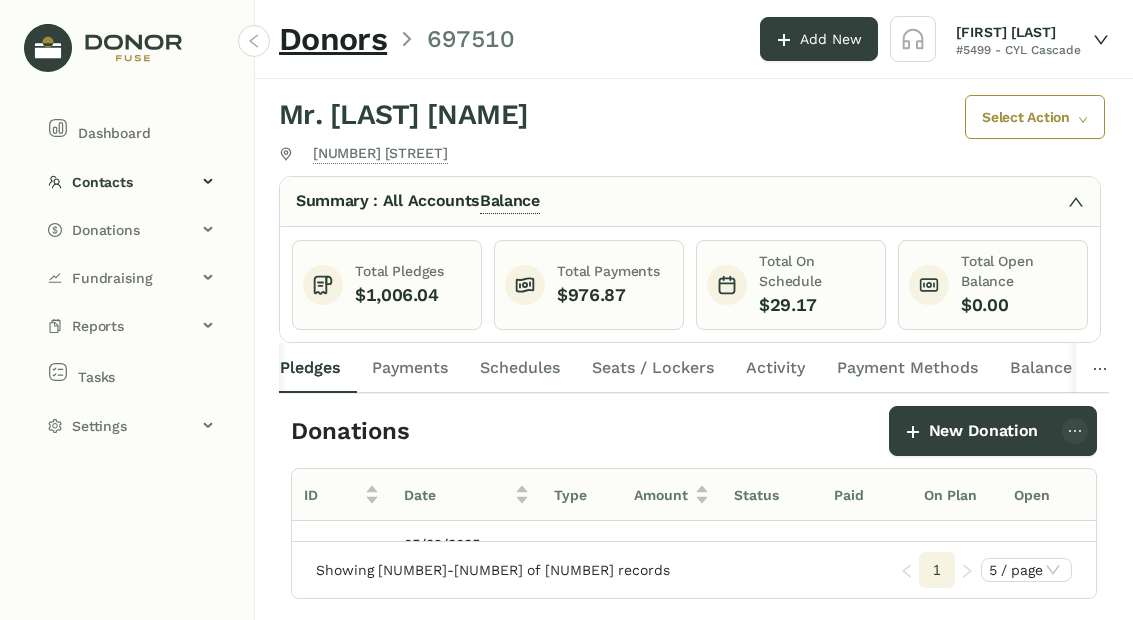 click on "Balance  Summary : All Accounts" 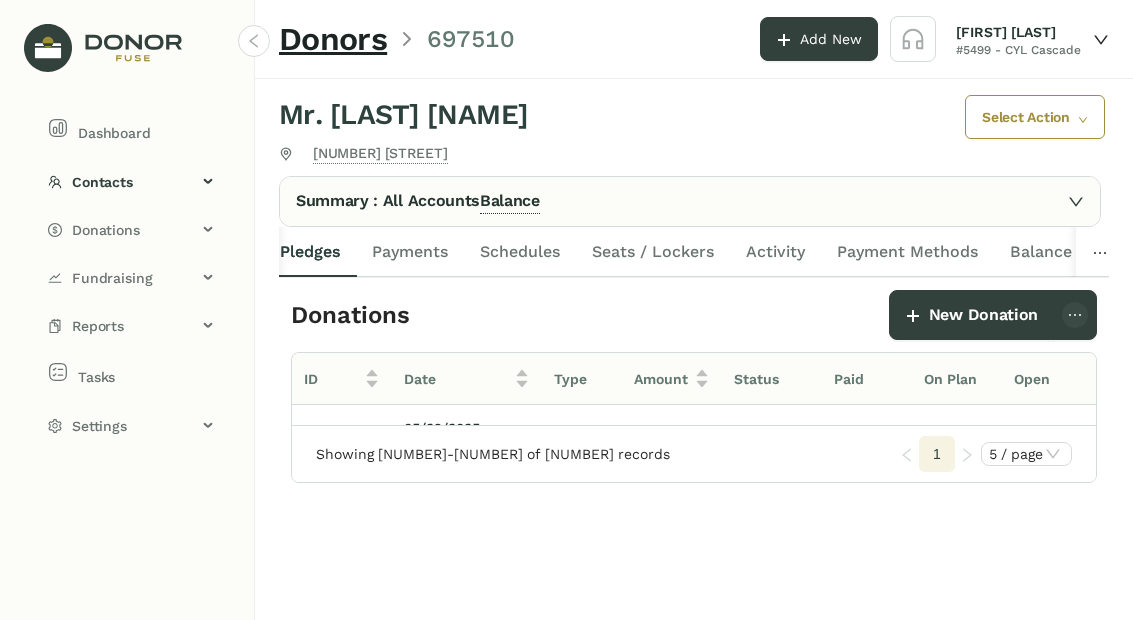 click on "Select Action" 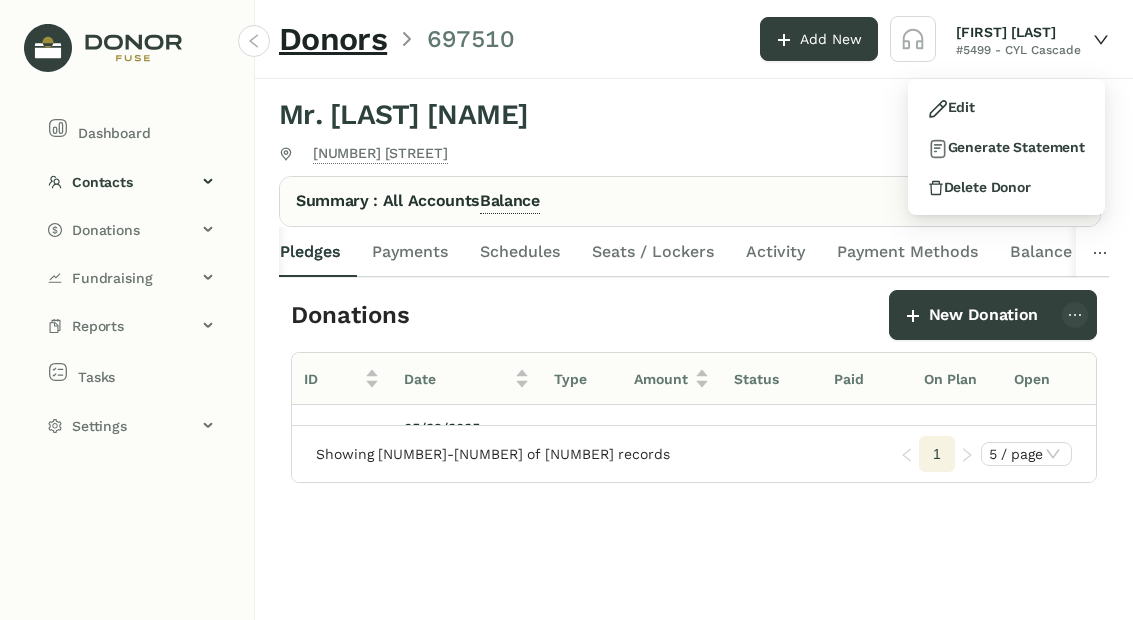 click on "Select Action" 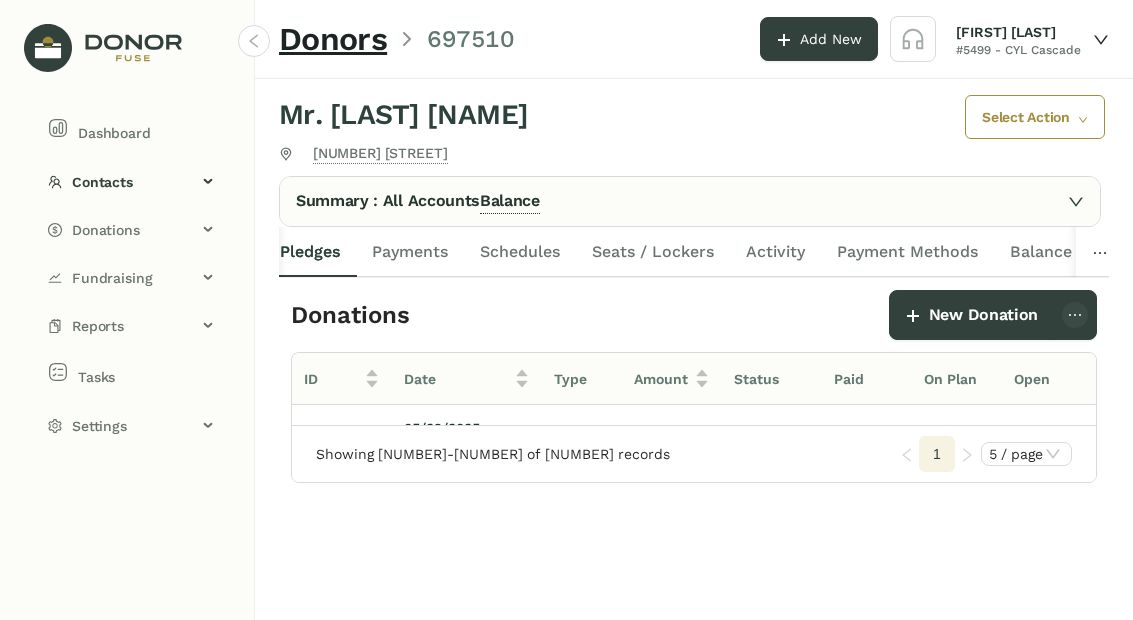 click on "Contacts" 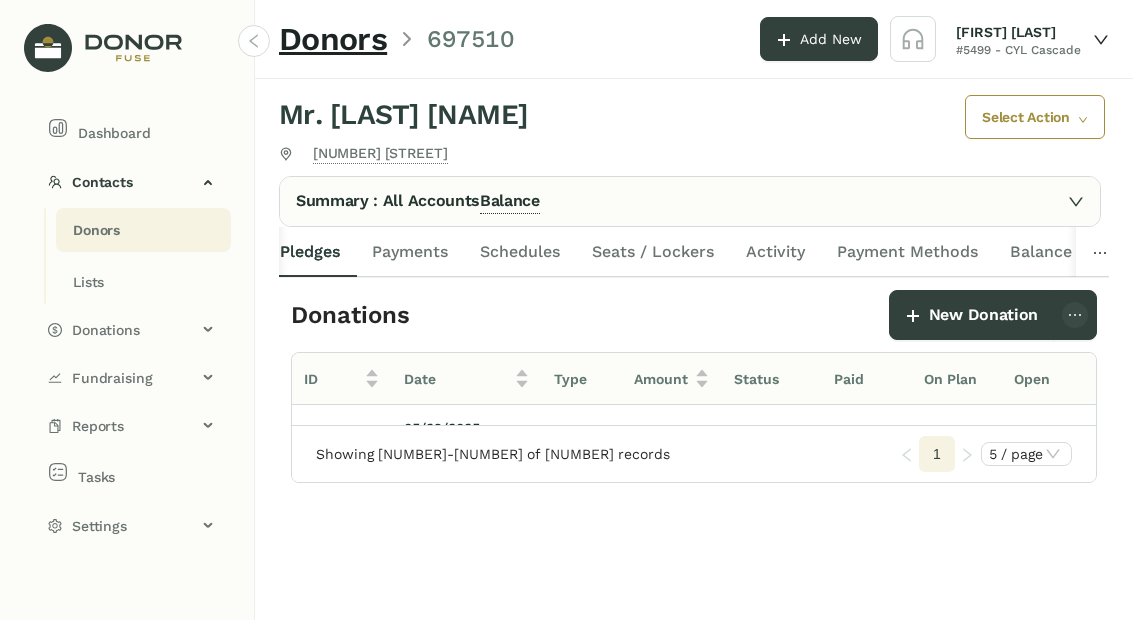 click on "Donors" 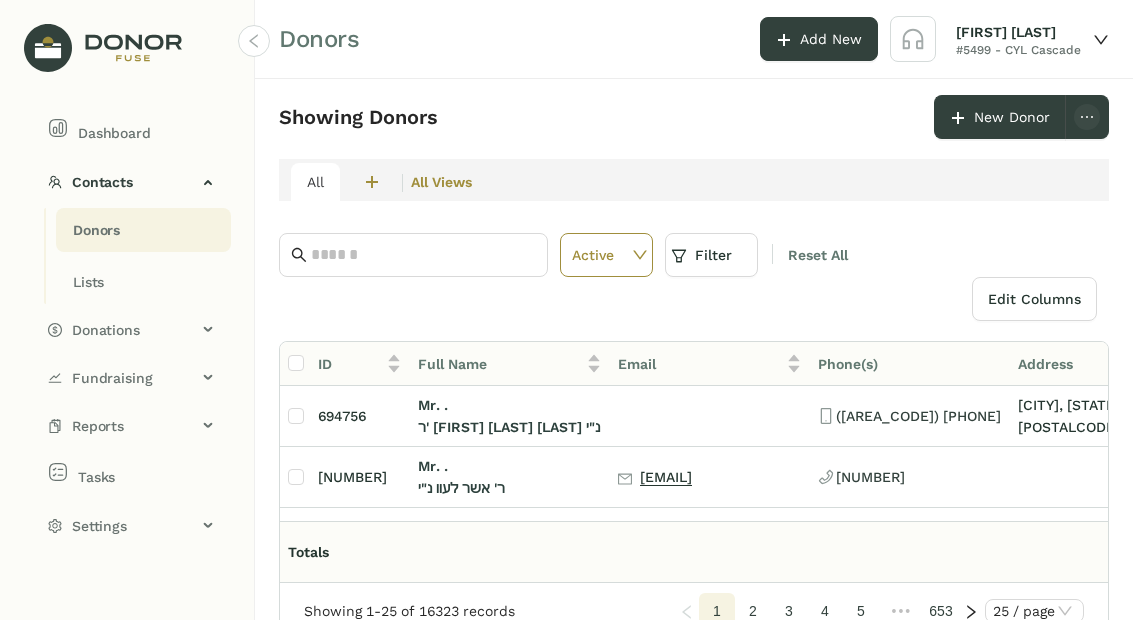 scroll, scrollTop: -1, scrollLeft: 0, axis: vertical 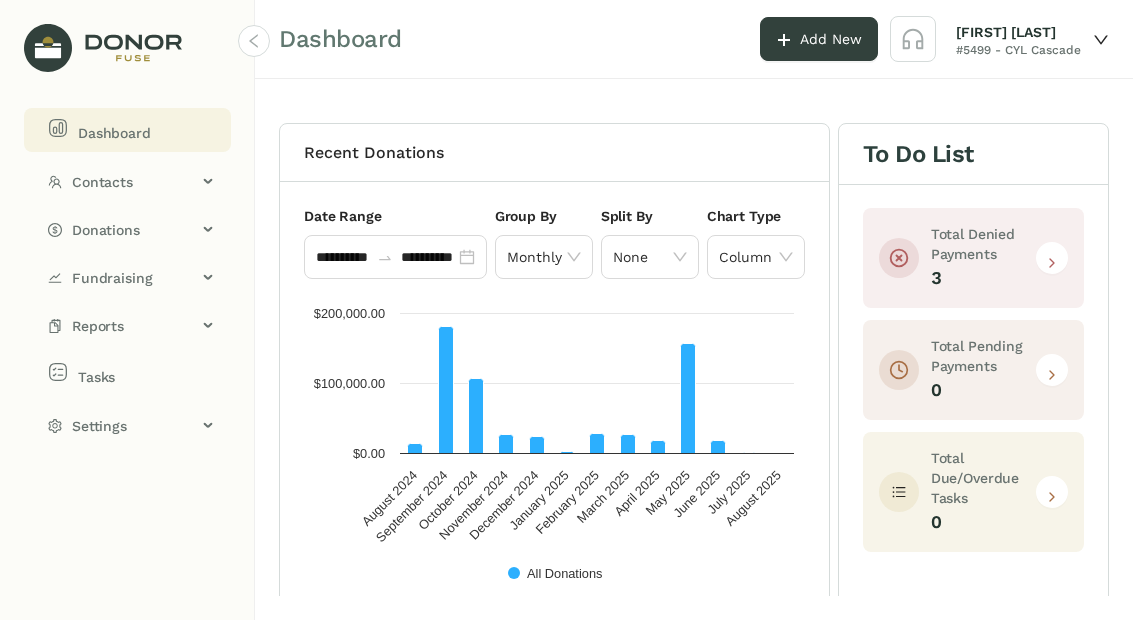 click 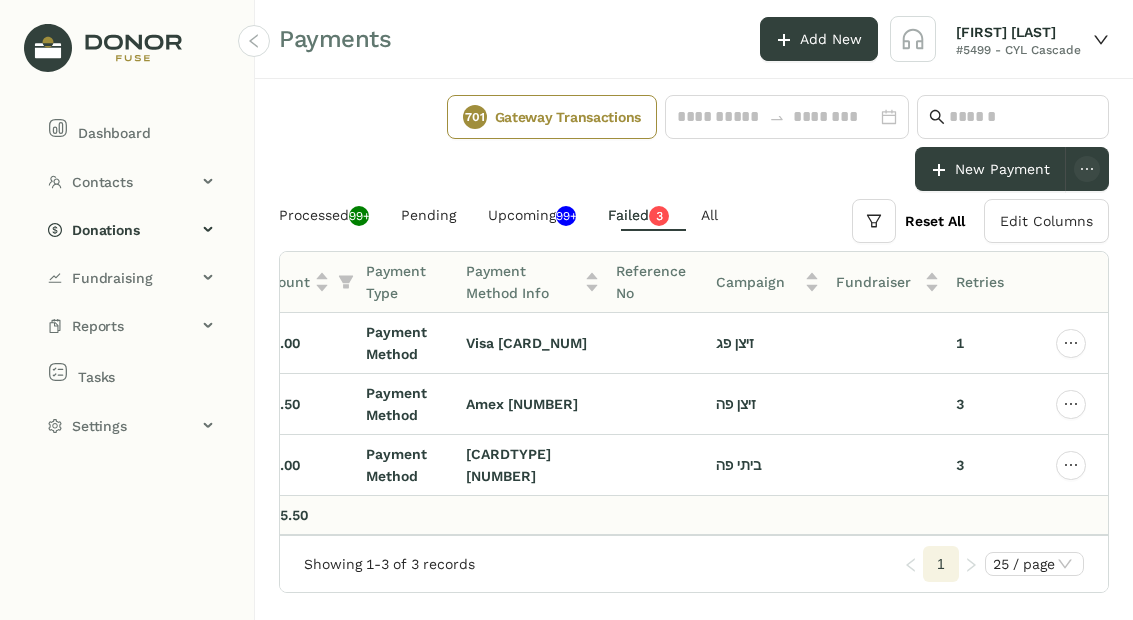click 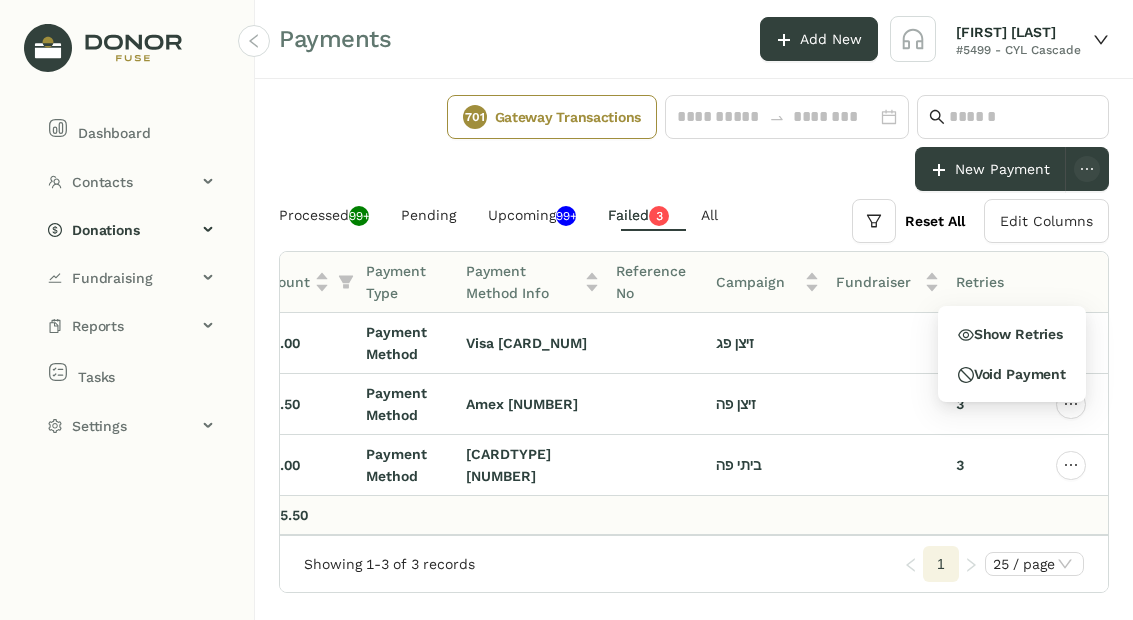 click on "Show Retries" at bounding box center (1010, 334) 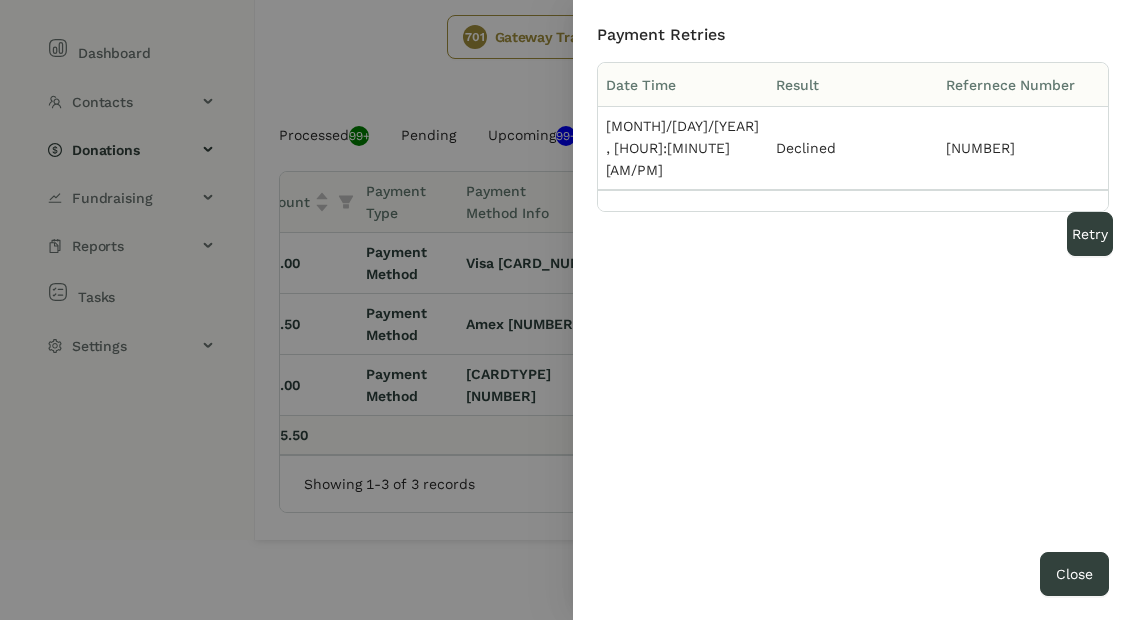 click on "Close" at bounding box center [1074, 574] 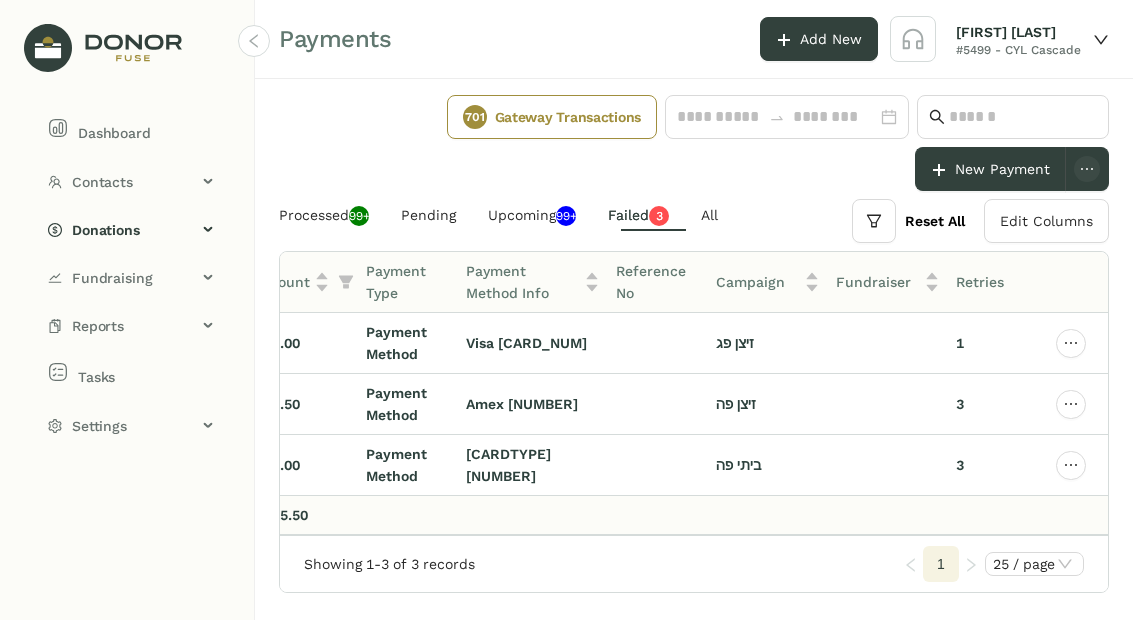 click 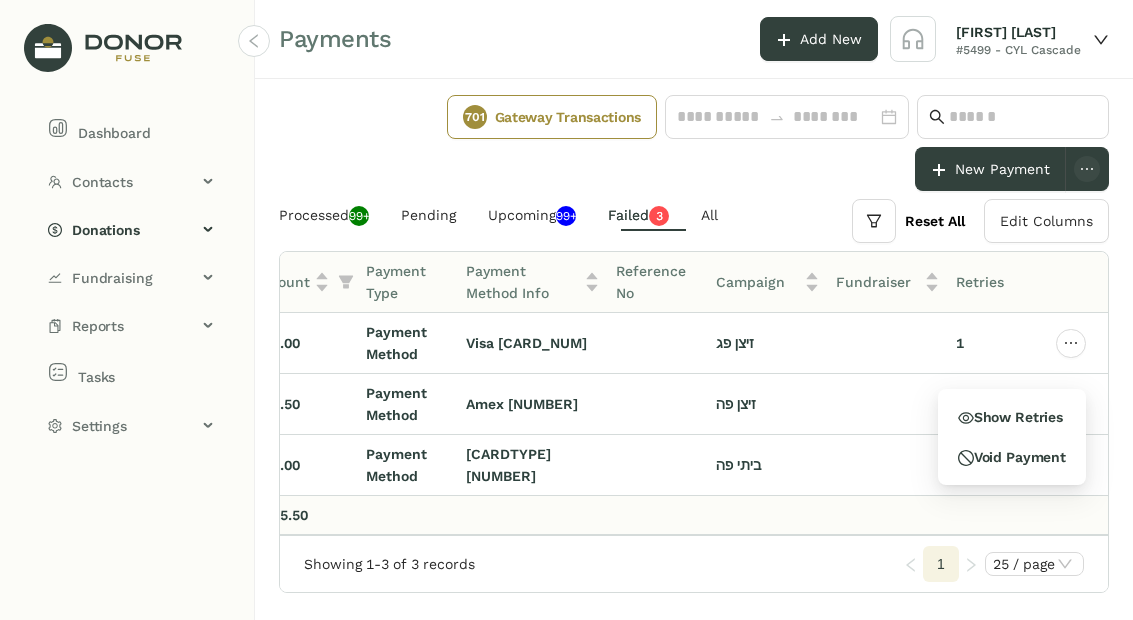 click 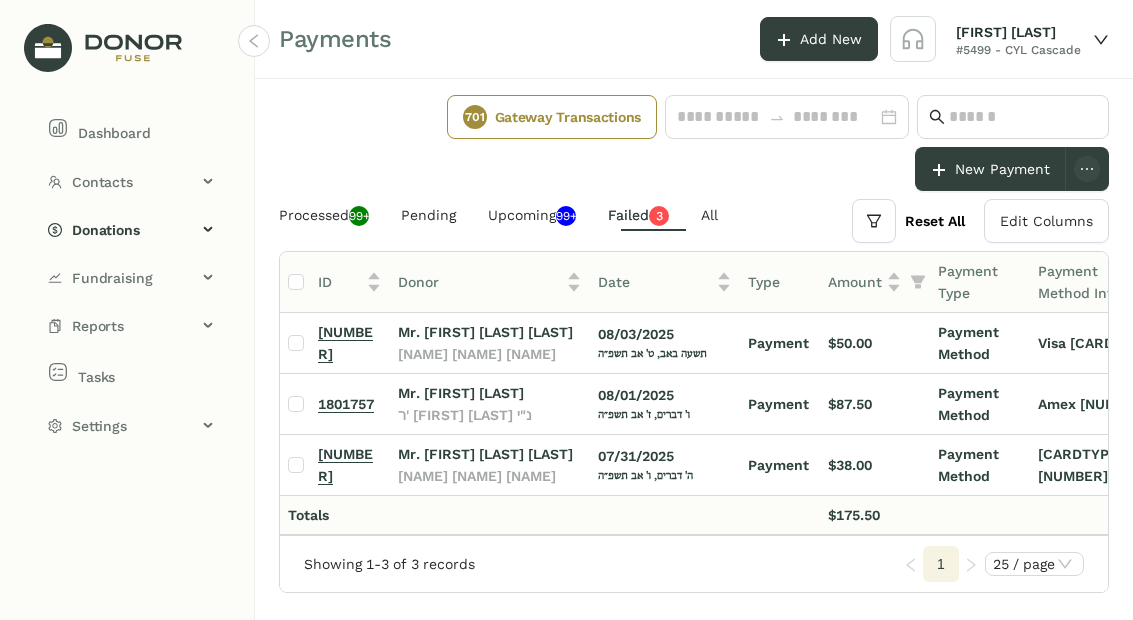 click on "Mr. [FIRST] [LAST]" 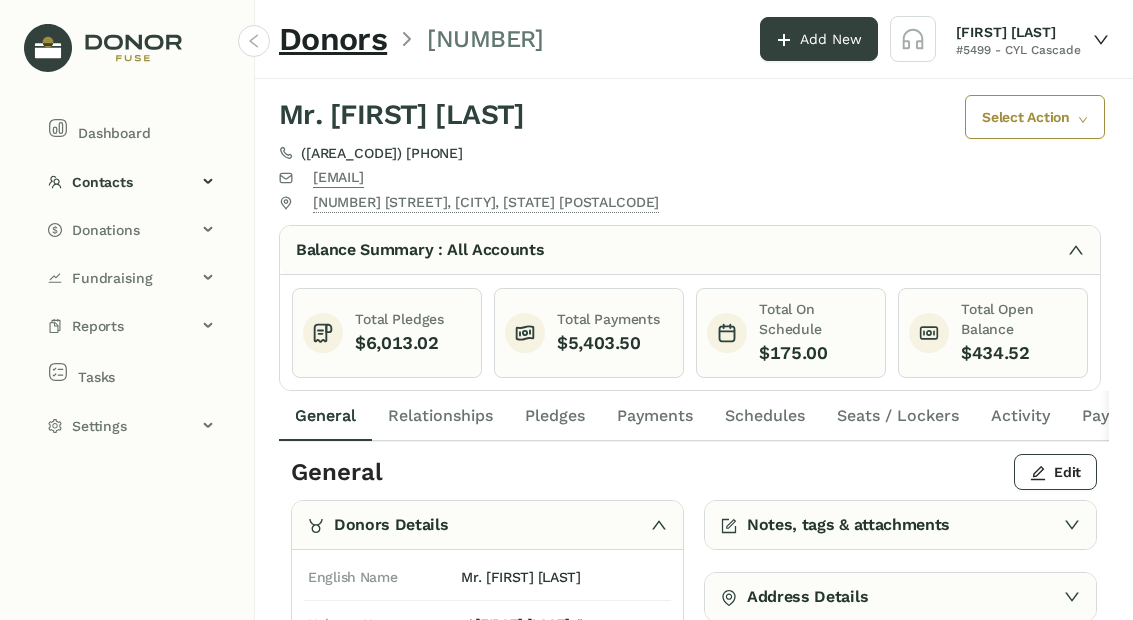 click on "Notes, tags & attachments" 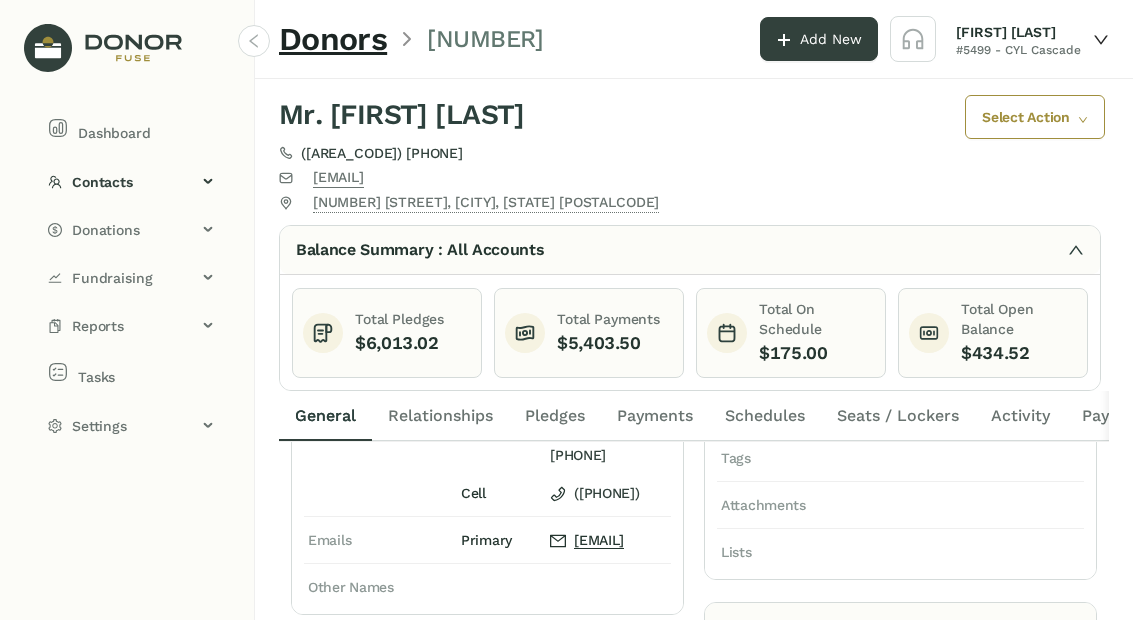click on "Donations" 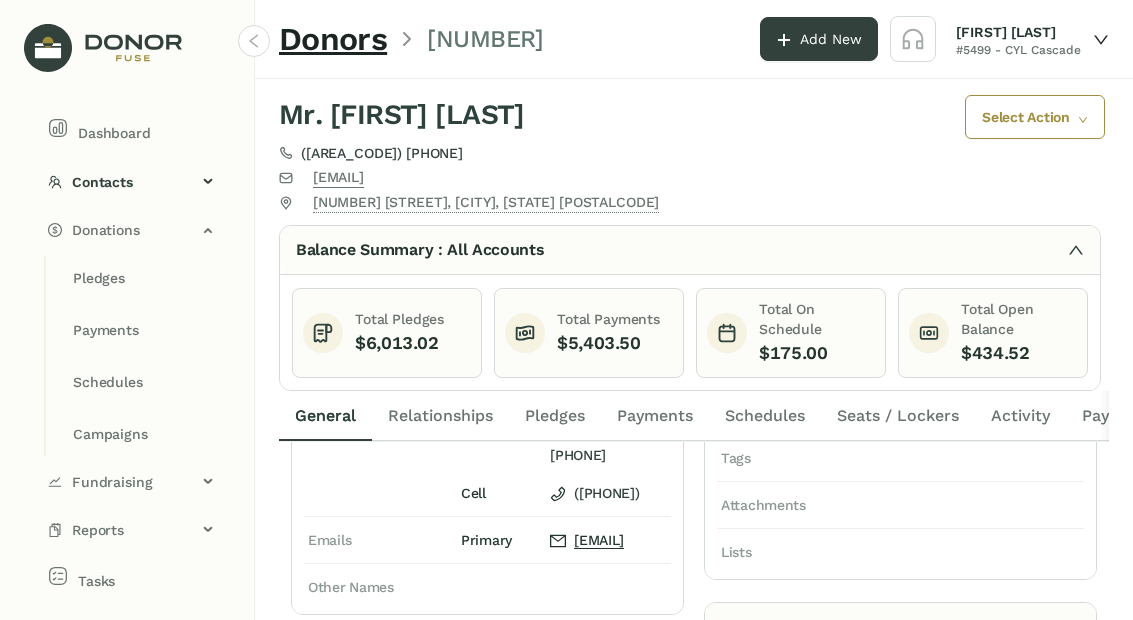 click on "Fundraising" 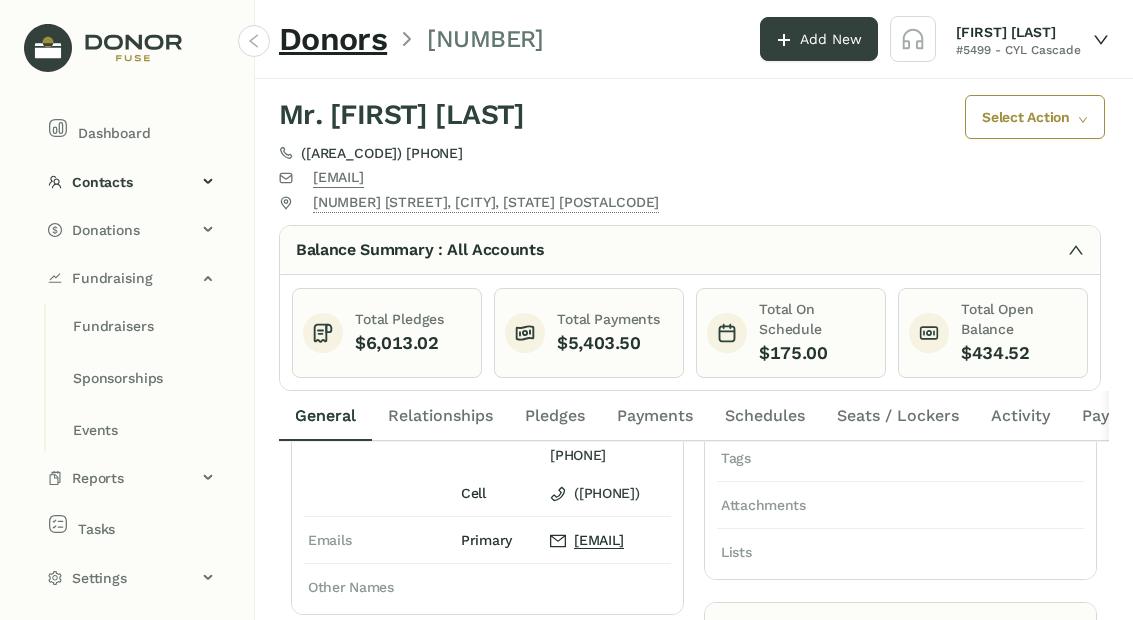 click on "Reports" 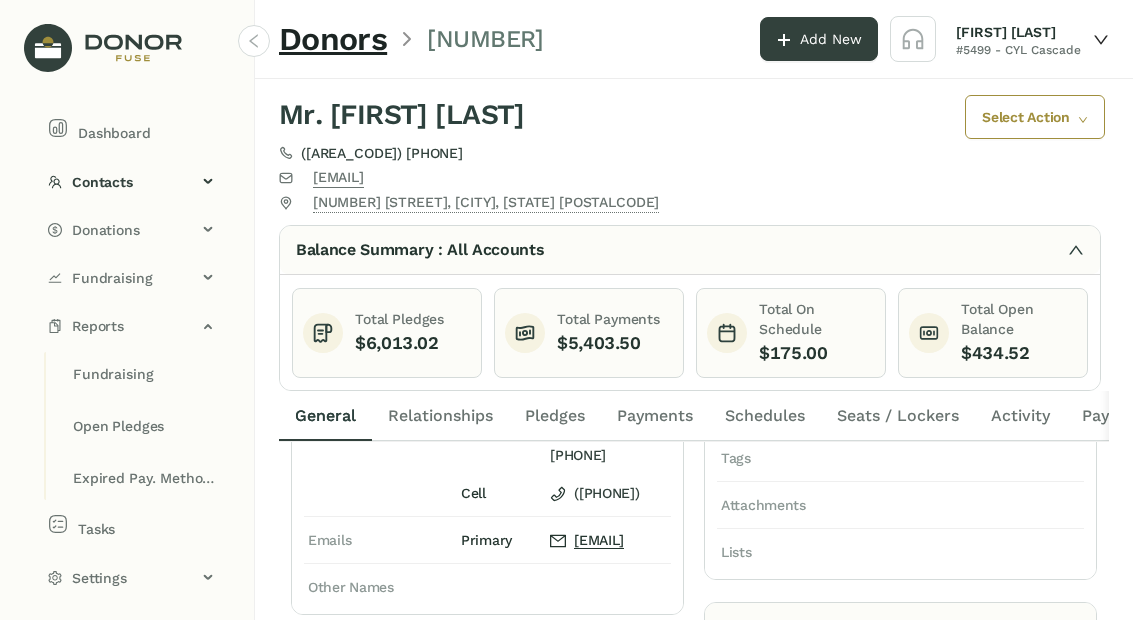 click on "Expired Pay. Methods" 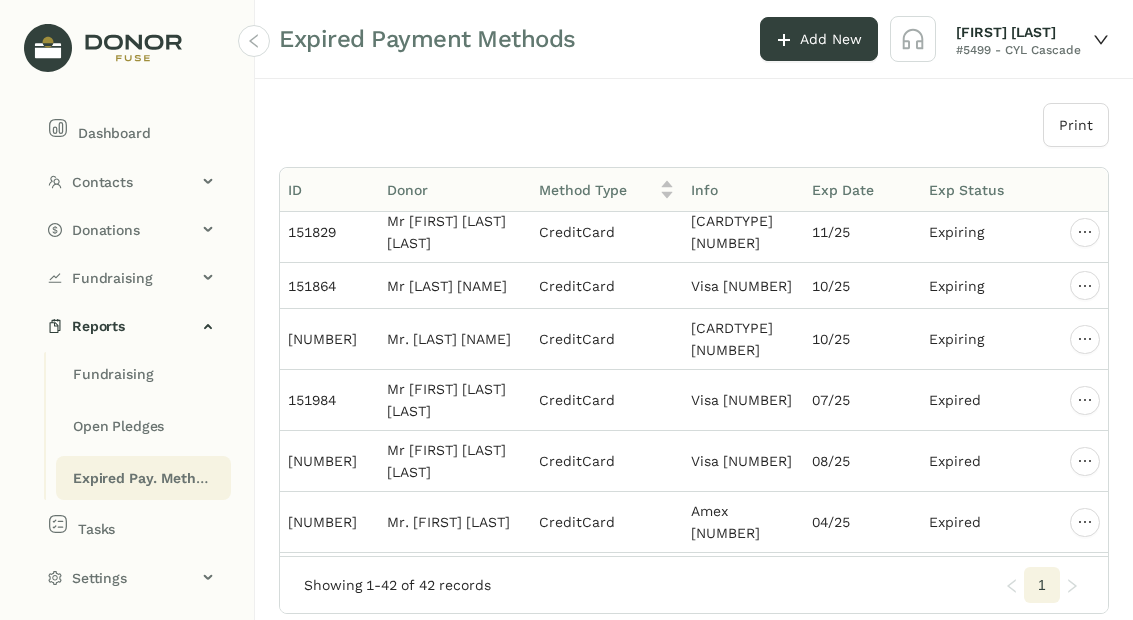 click at bounding box center [1085, 339] 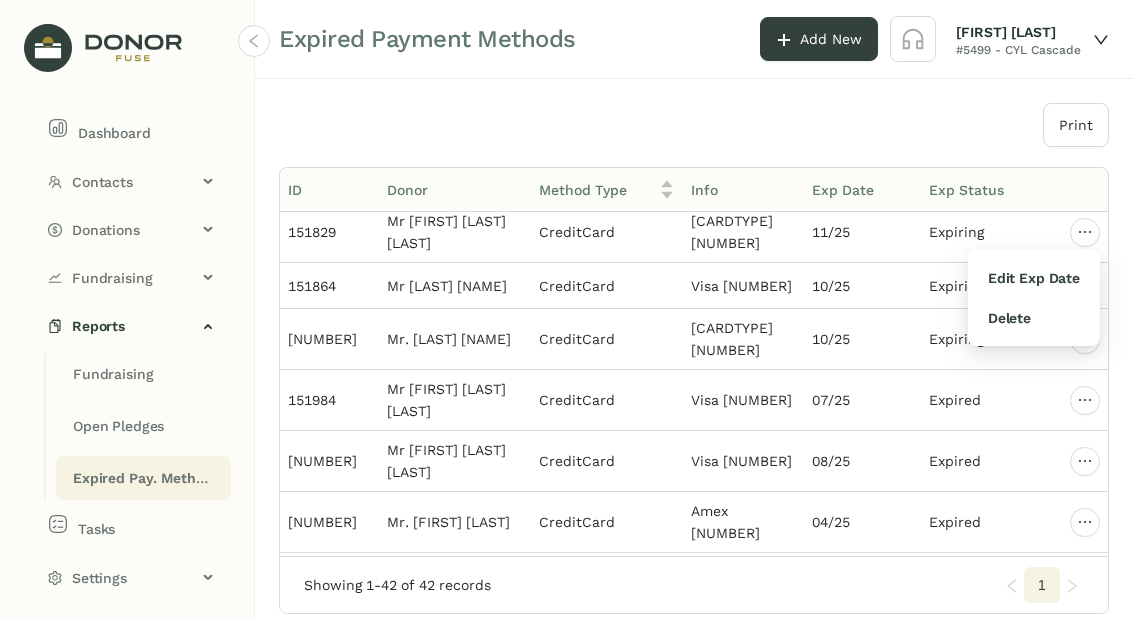 click on "Edit Exp Date" at bounding box center (1034, 278) 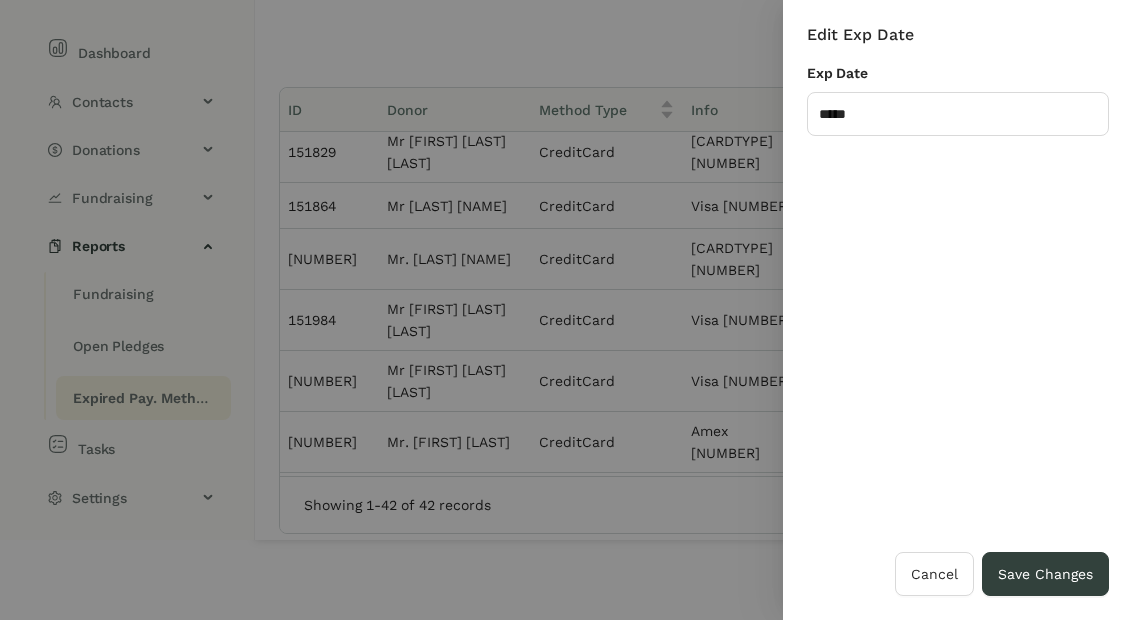 click on "Cancel" at bounding box center (934, 574) 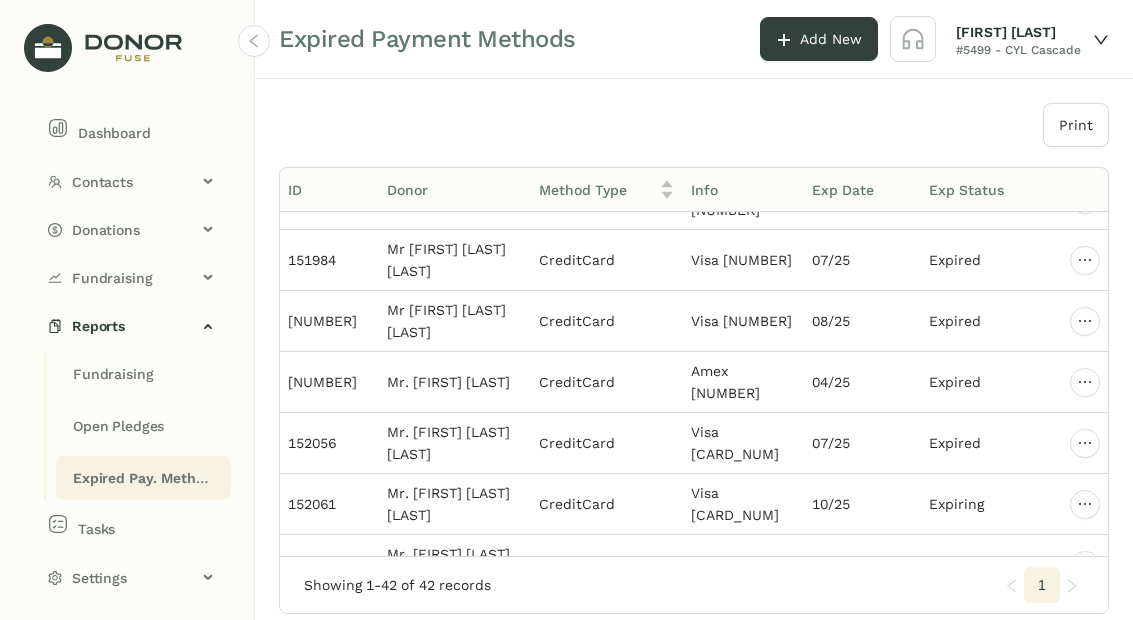 scroll, scrollTop: 270, scrollLeft: 0, axis: vertical 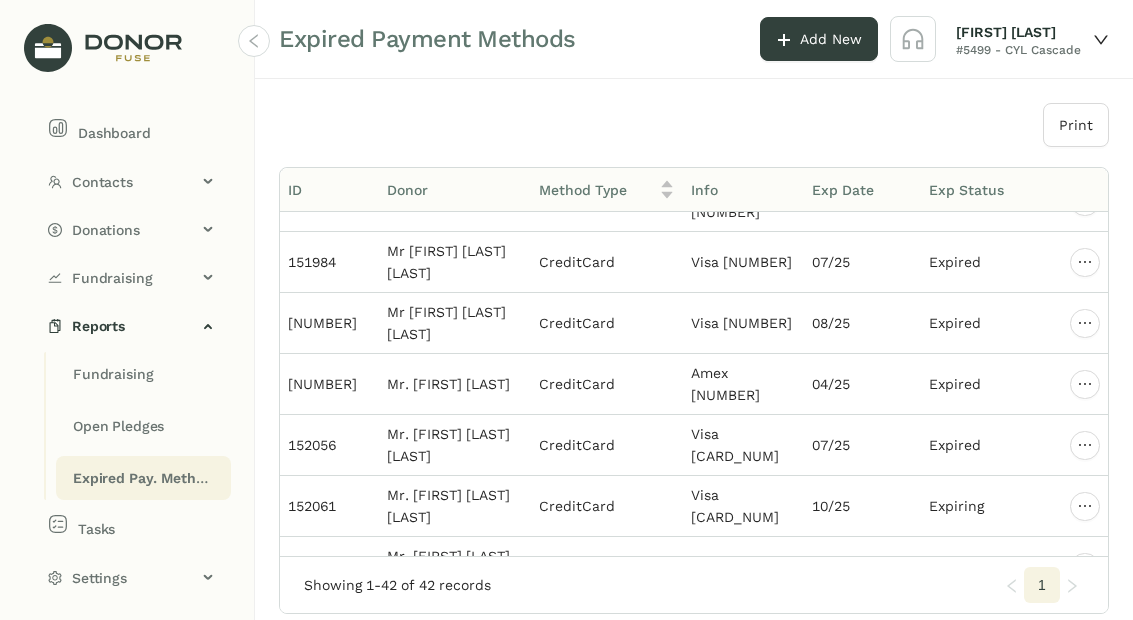 click on "Mr [FIRST] [LAST] [LAST]" at bounding box center [446, 323] 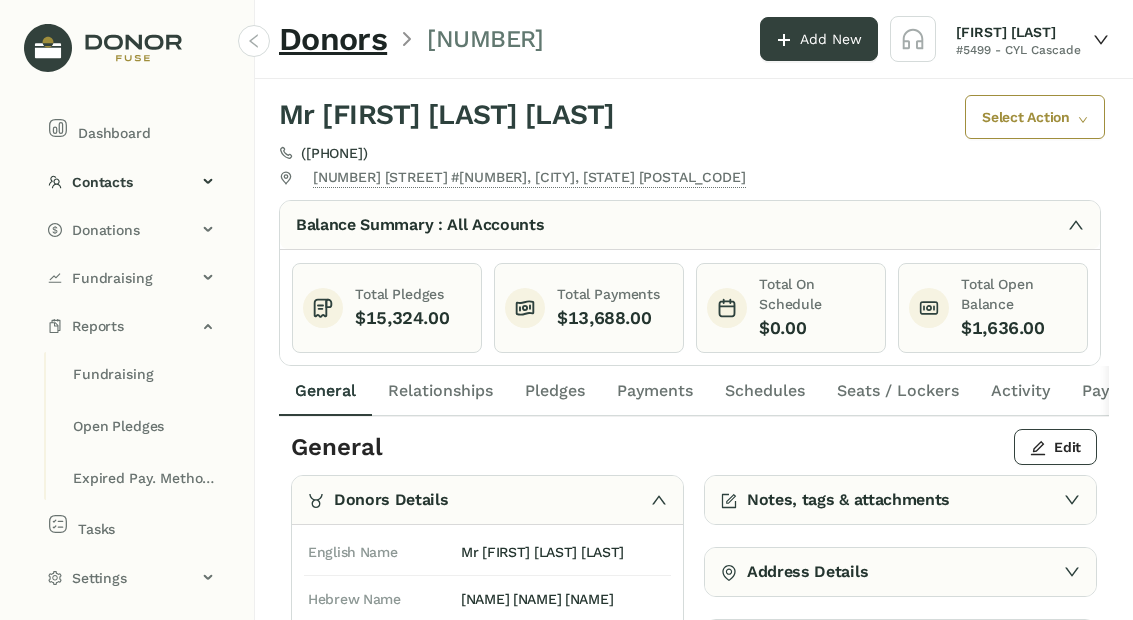 click 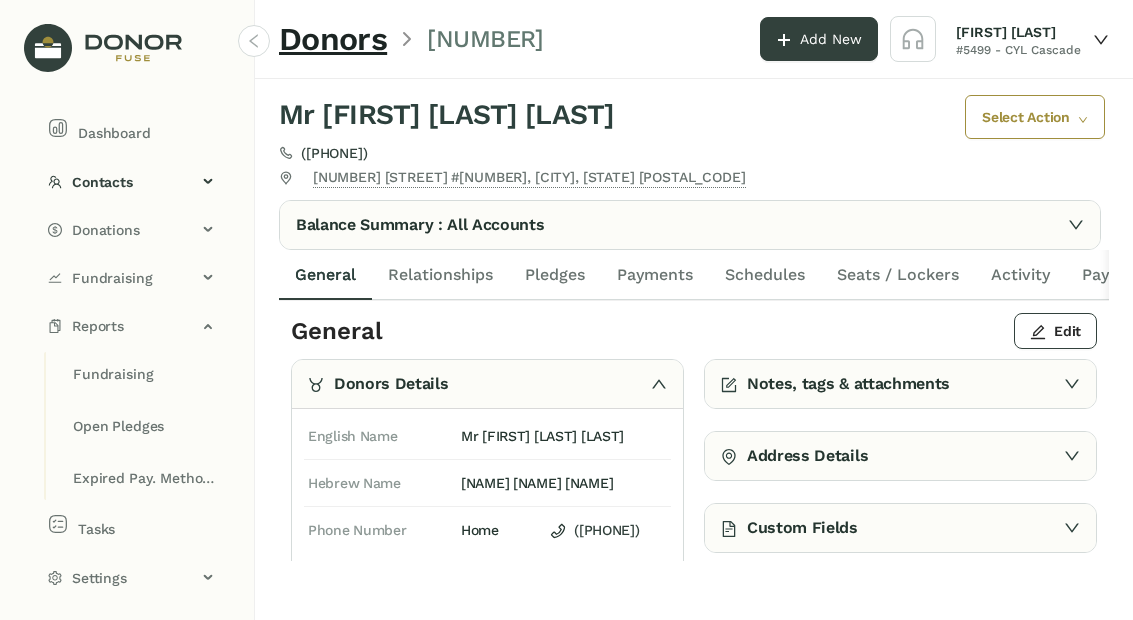 click on "Payments" 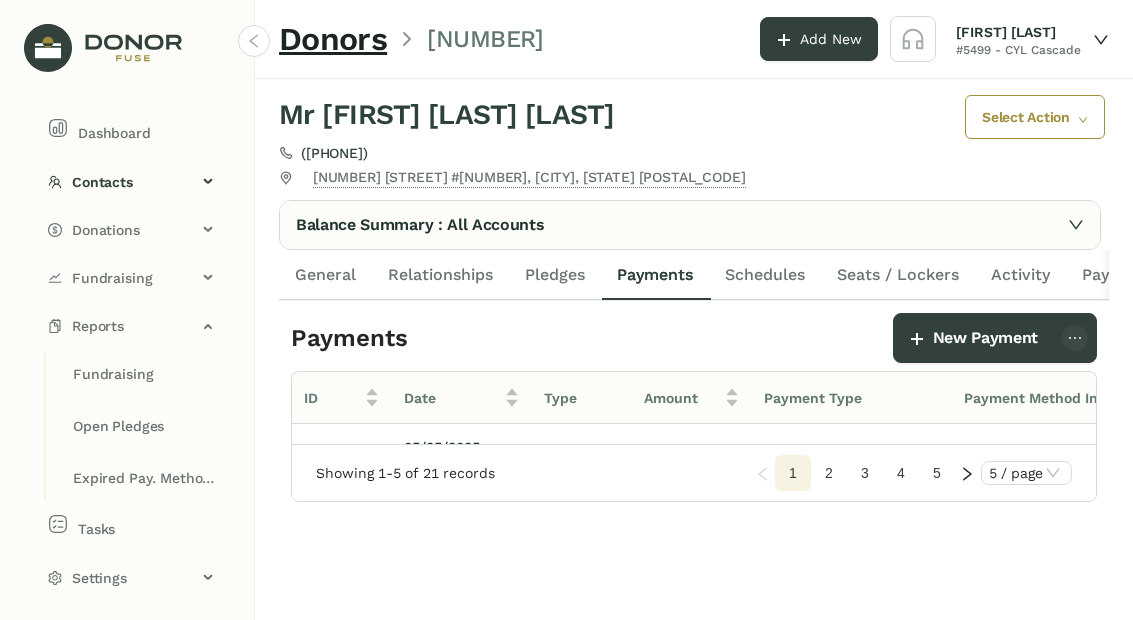click on "Pledges" 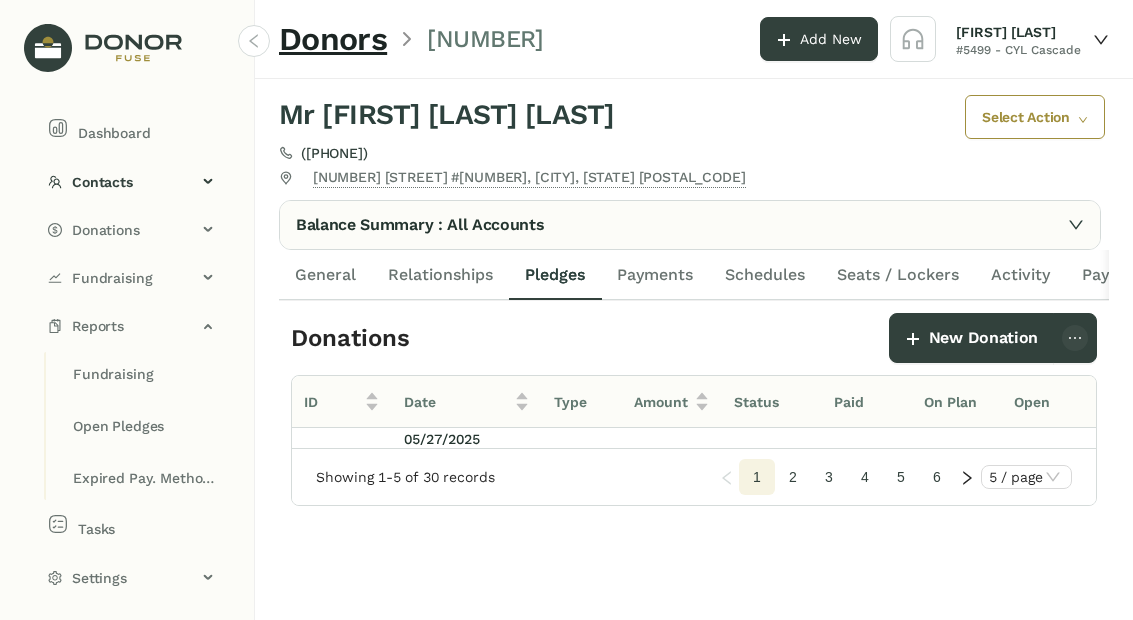 scroll, scrollTop: 13, scrollLeft: 0, axis: vertical 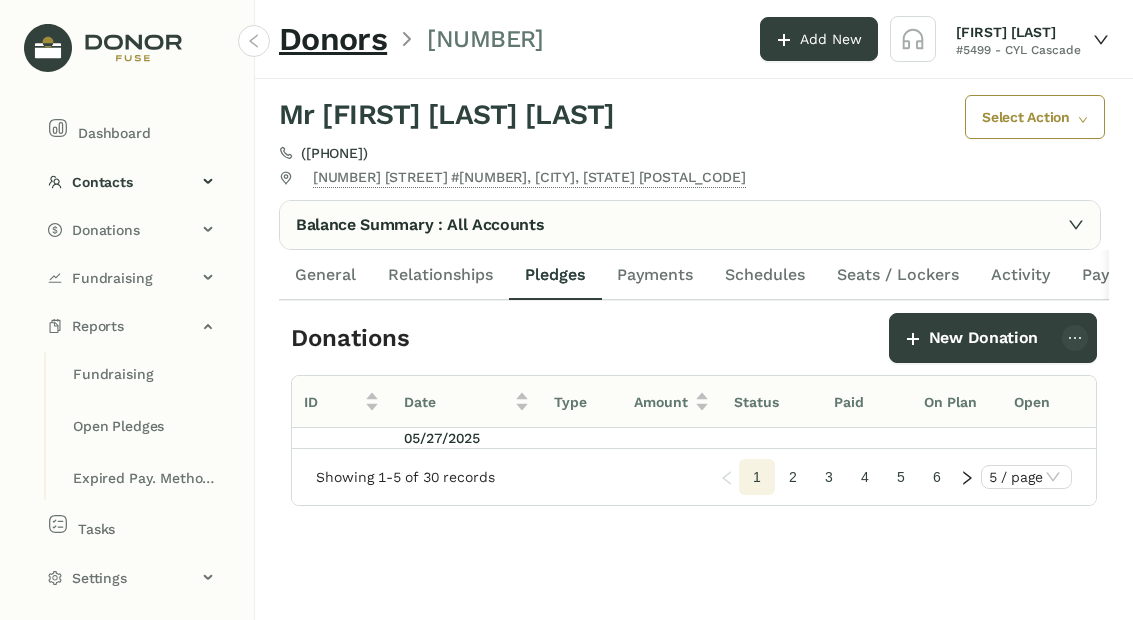 click on "Amount" 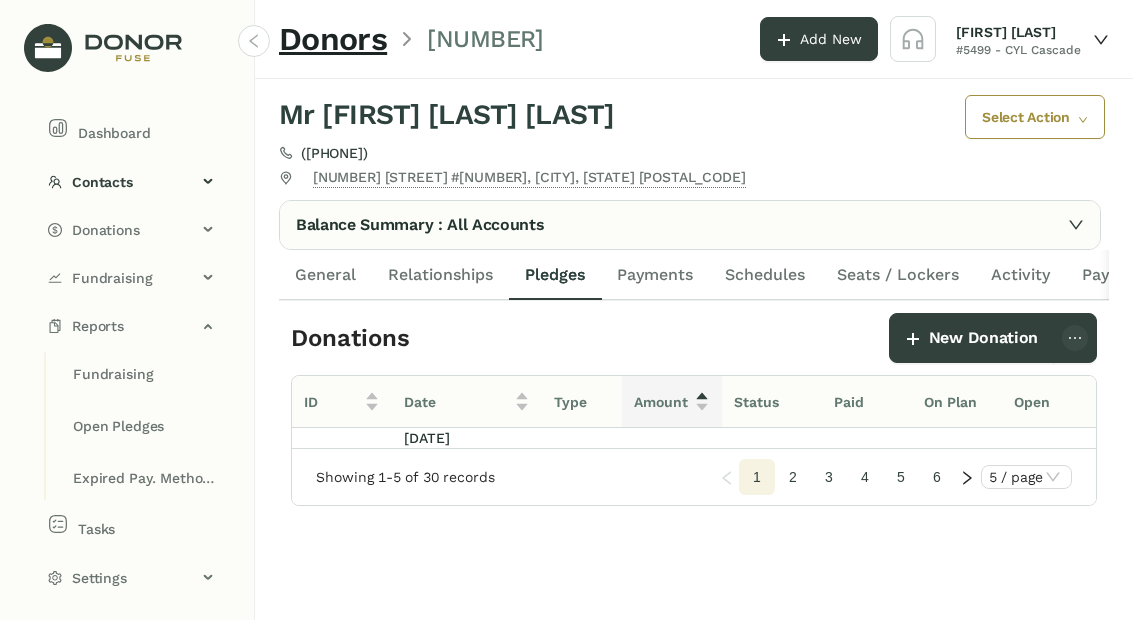 click on "Date" 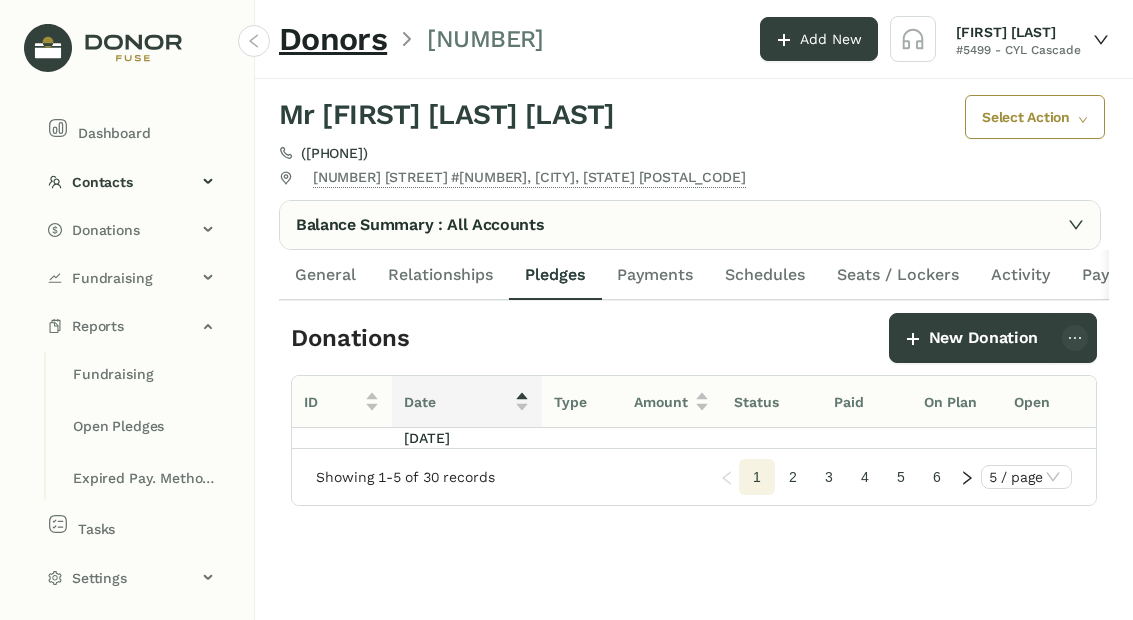 scroll, scrollTop: -4, scrollLeft: 72, axis: both 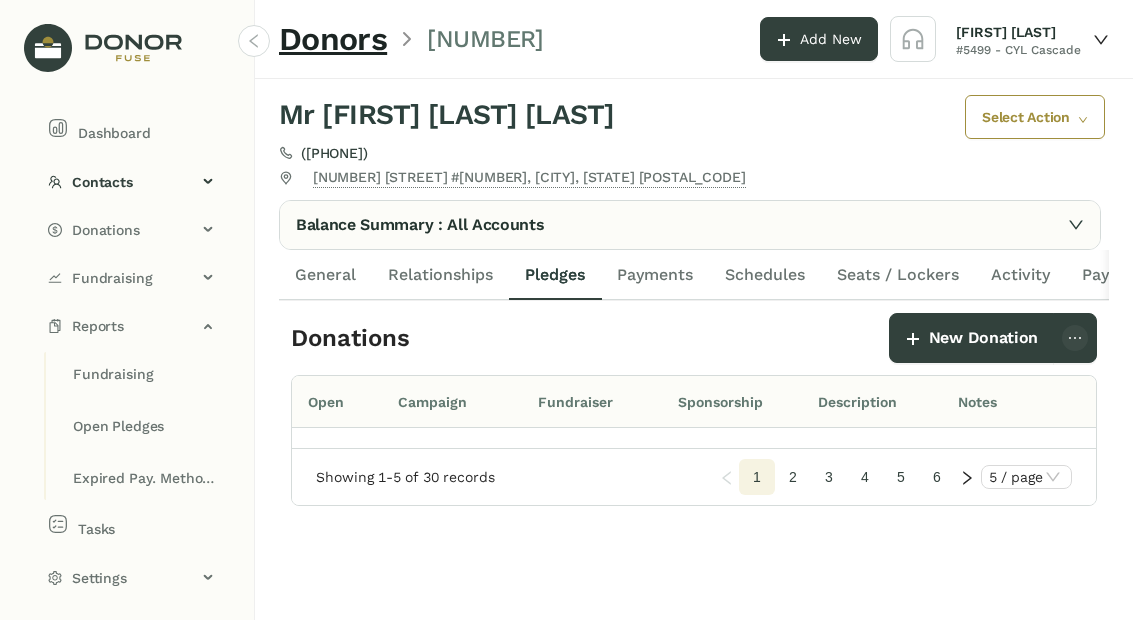 click 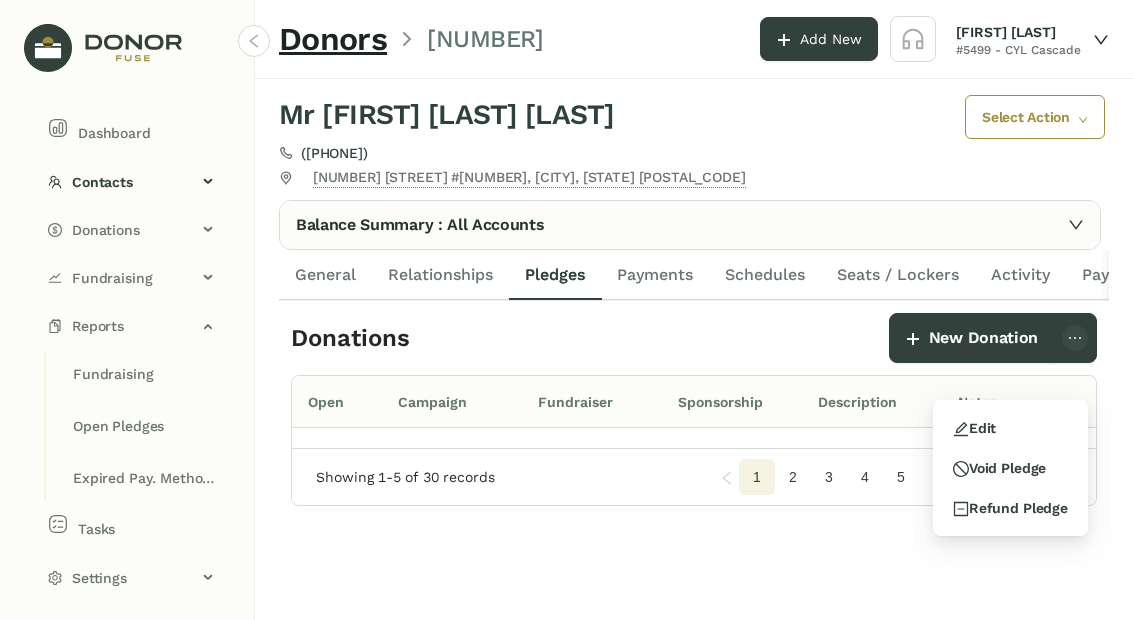 click on "Activity" 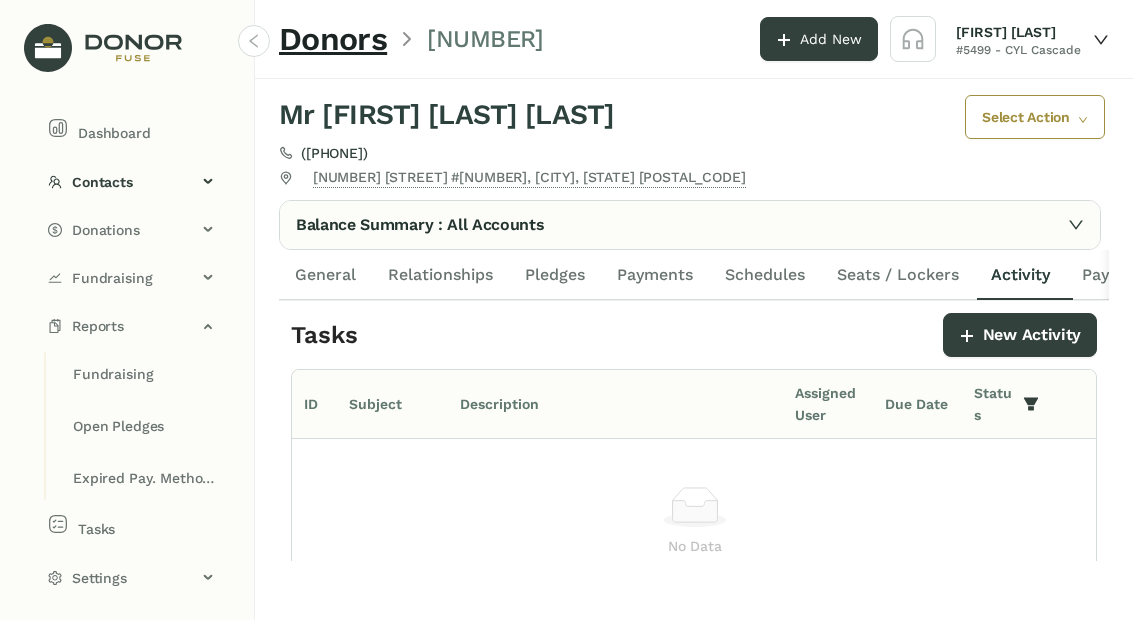 click on "Seats / Lockers" 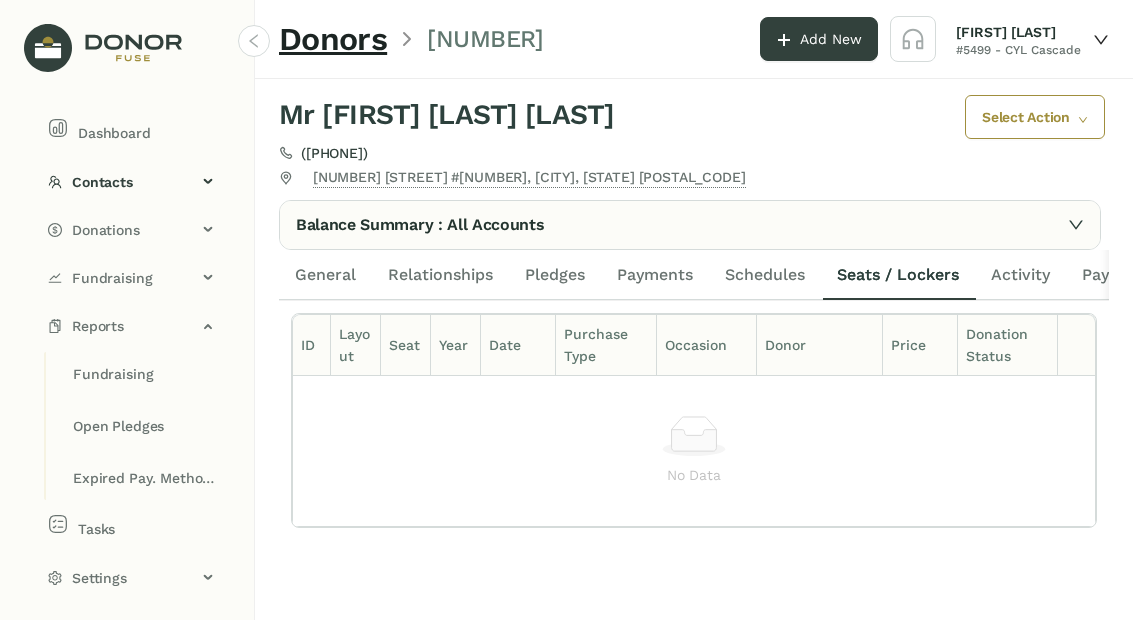 click on "Schedules" 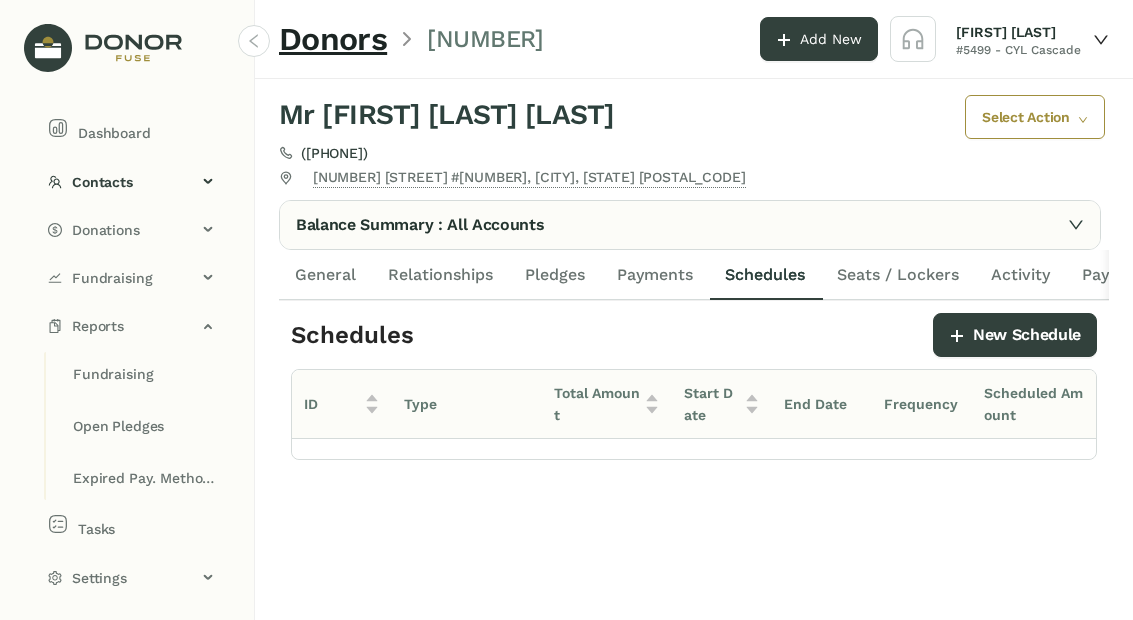 click on "Payments" 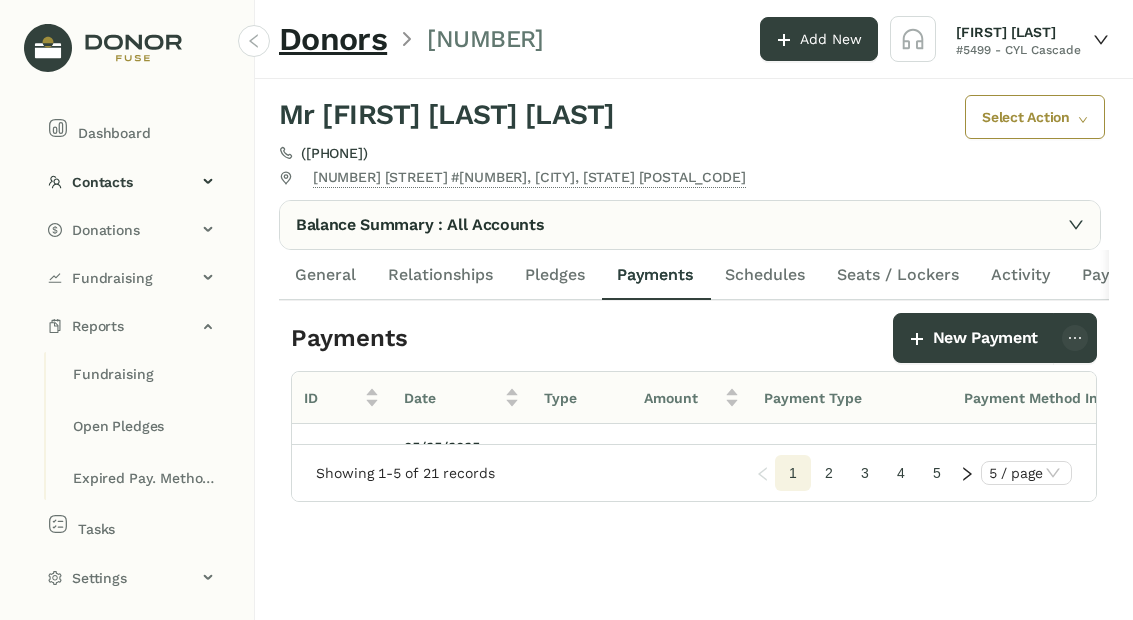 click on "Pledges" 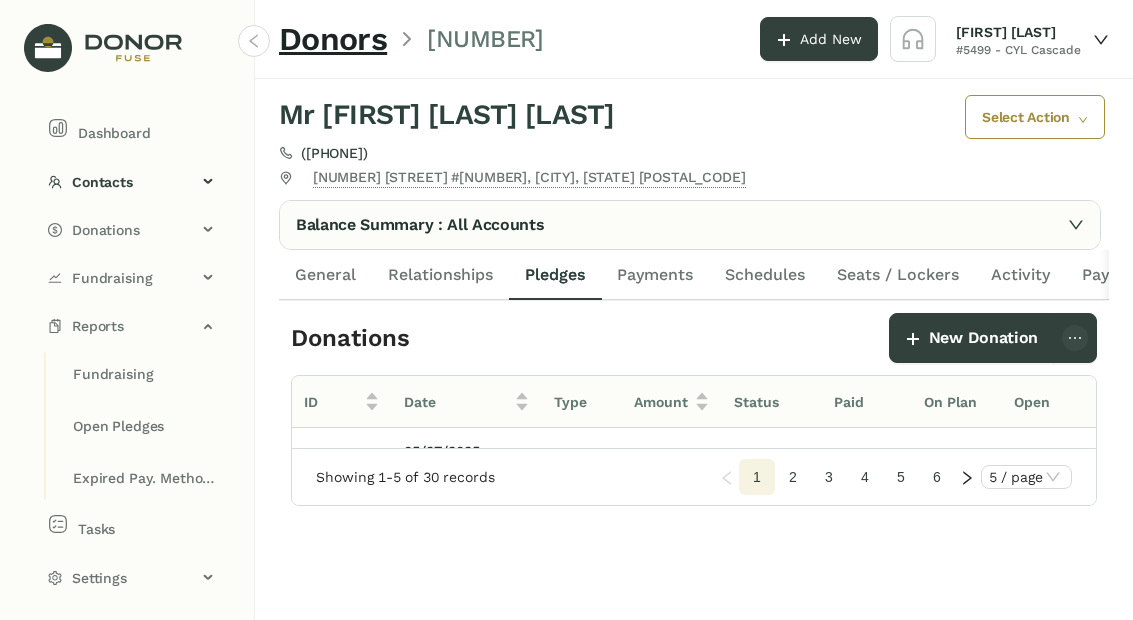 click on "Settings" 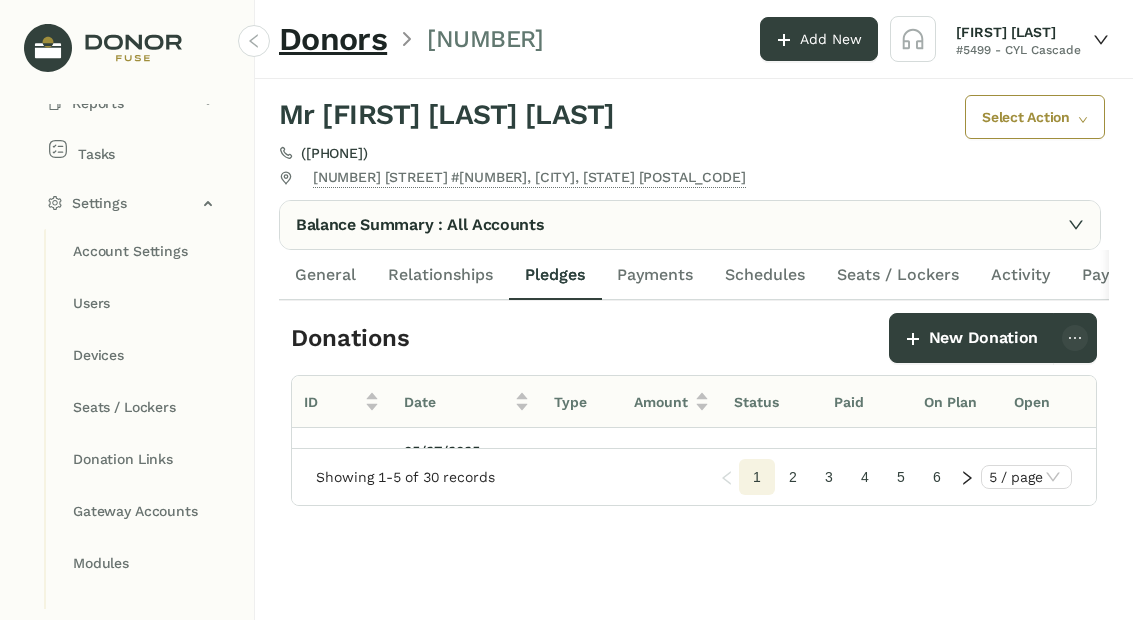 click on "Seats / Lockers" 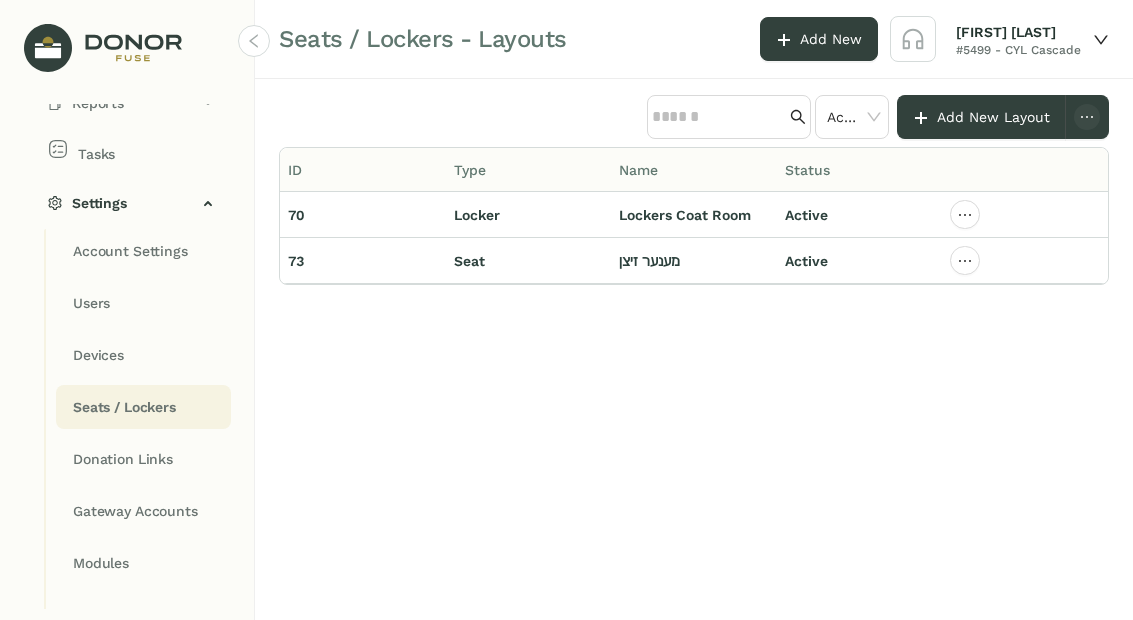 click on "מענער זיצן" 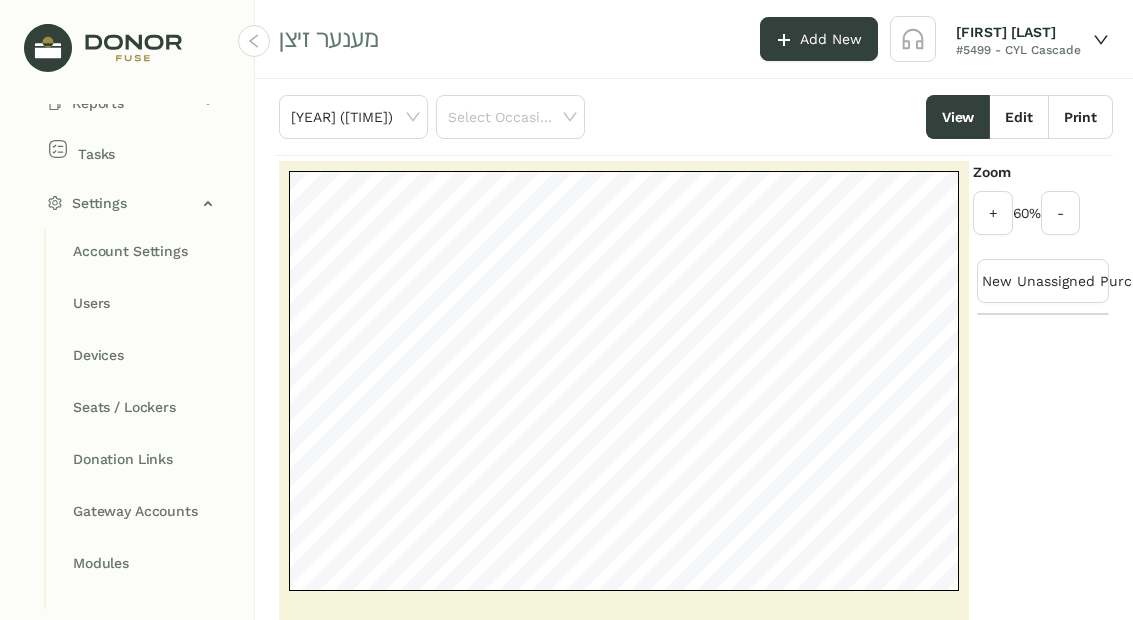 click on "-" 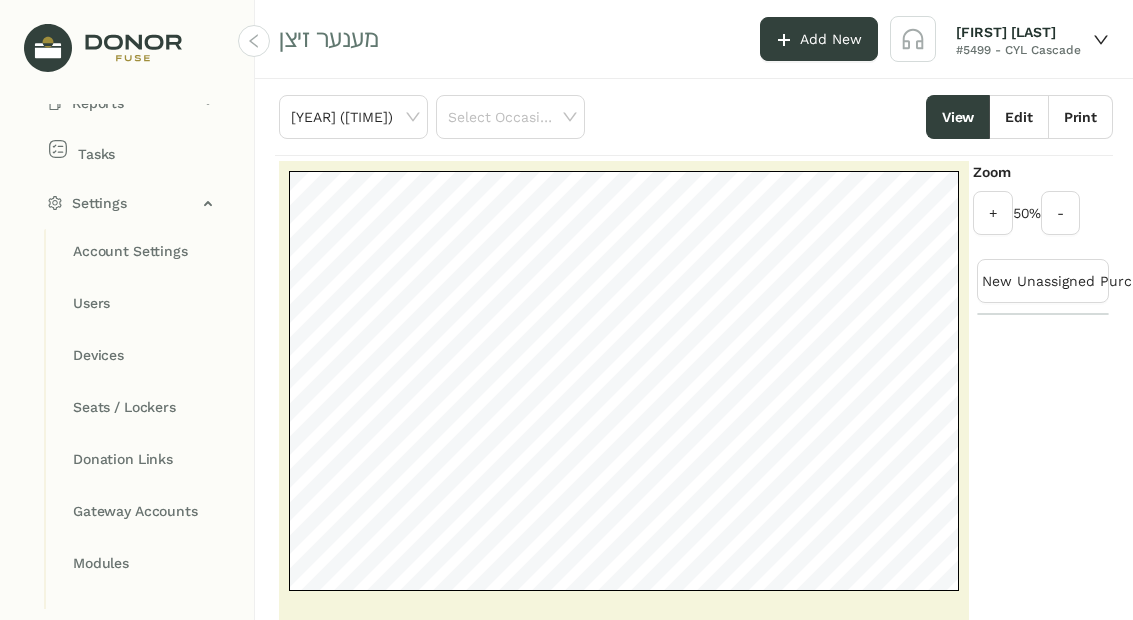 click on "-" 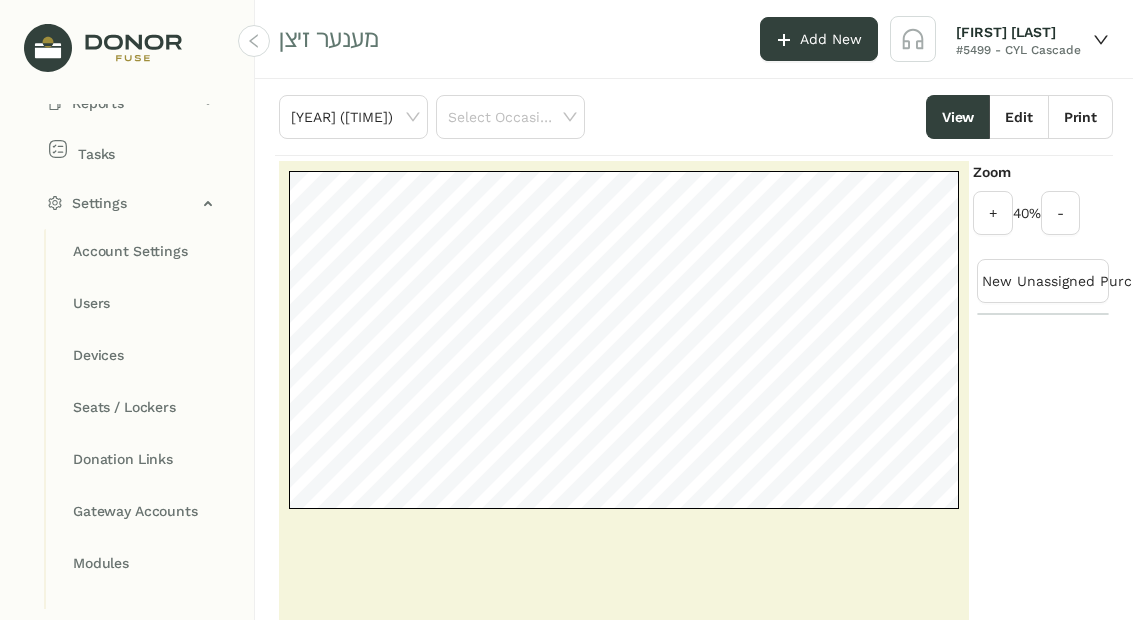 click on "-" 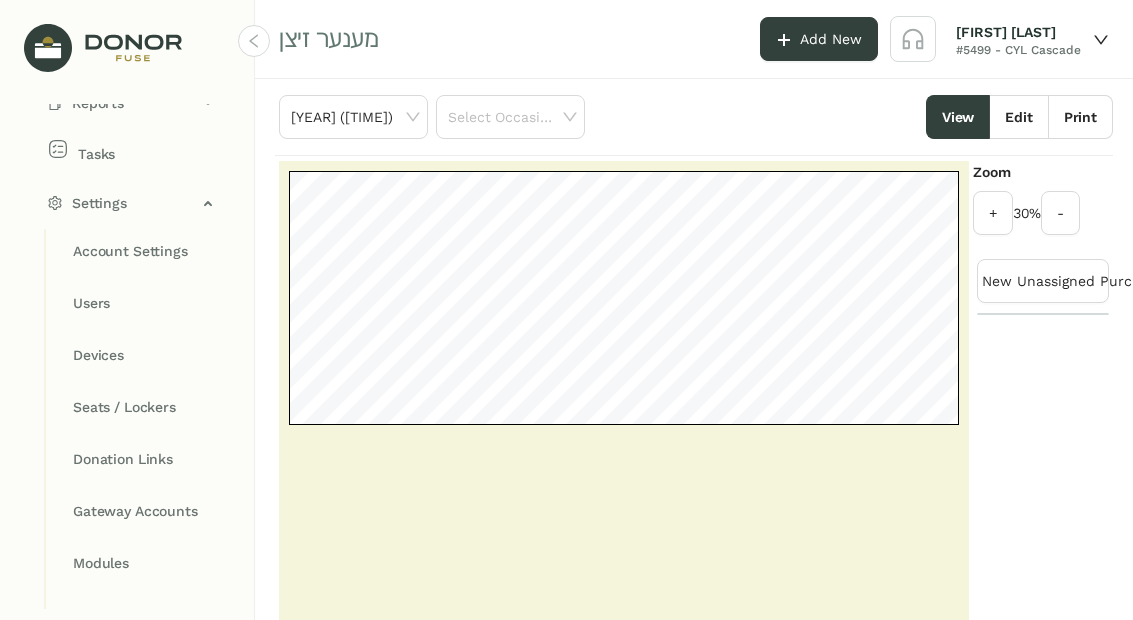 click on "-" 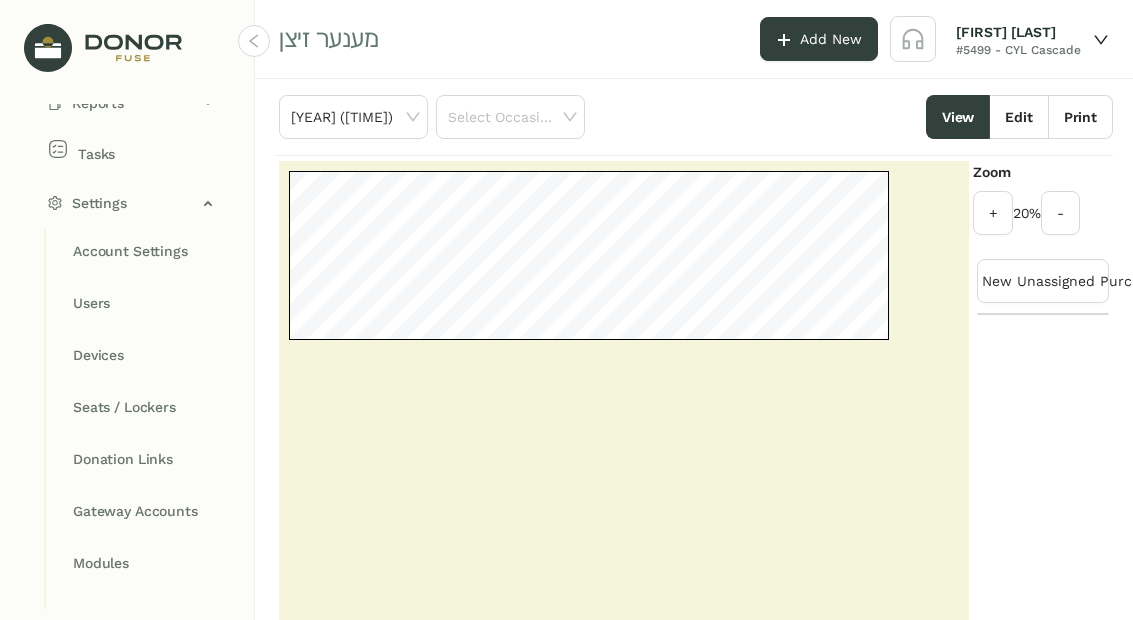 scroll, scrollTop: 0, scrollLeft: 0, axis: both 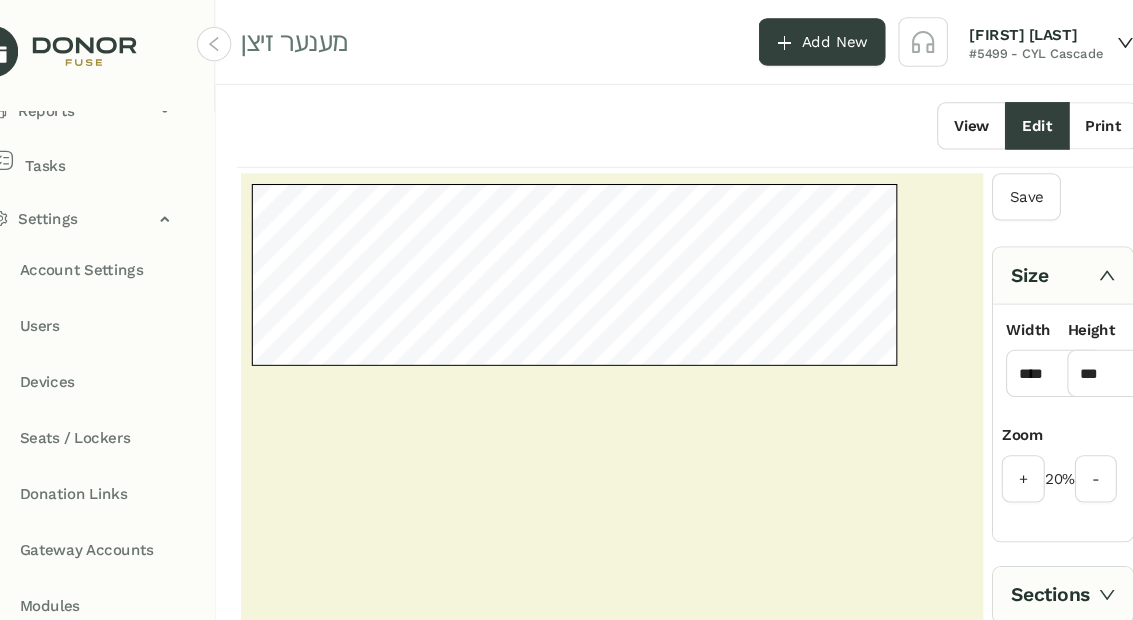 click on "Sections" 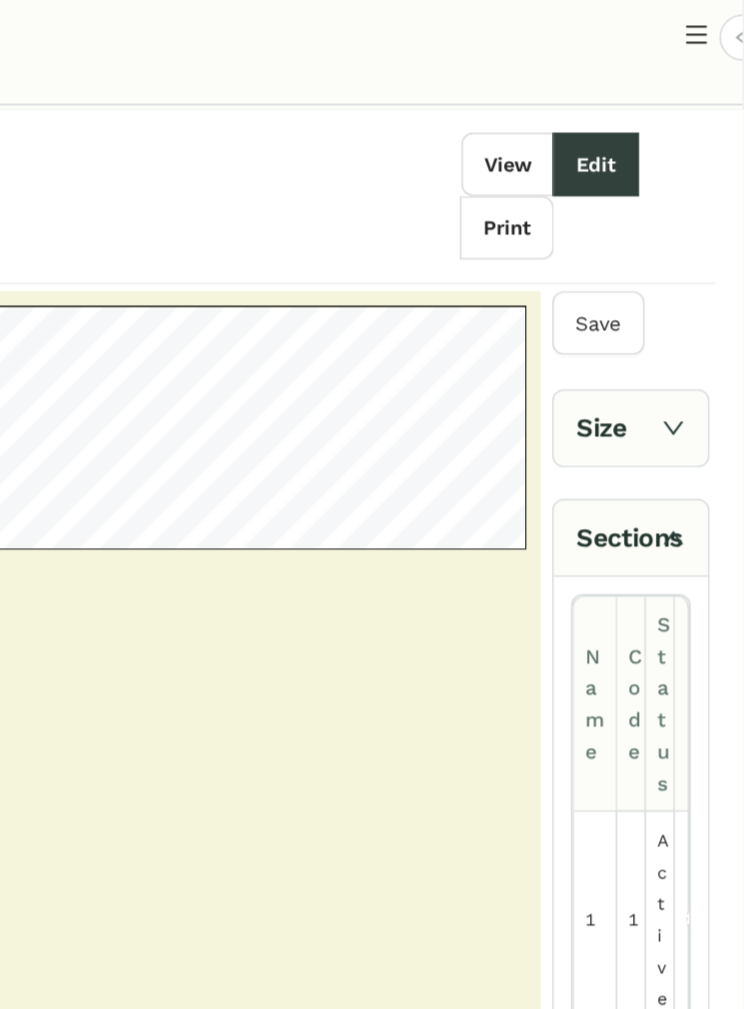 click on "Size" 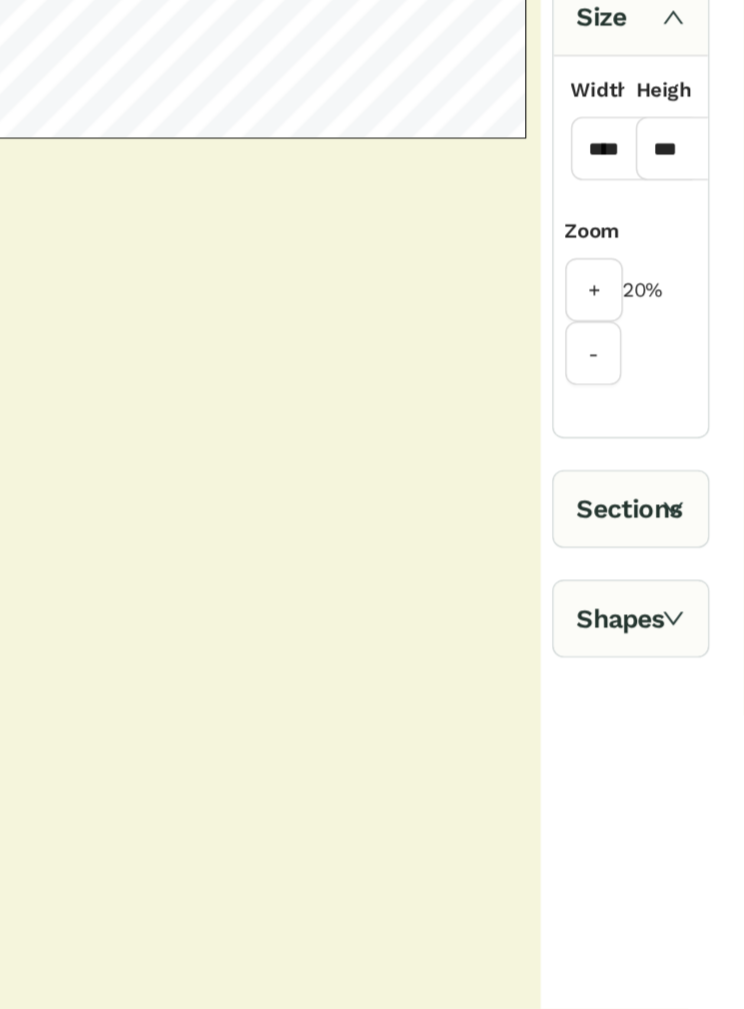 click 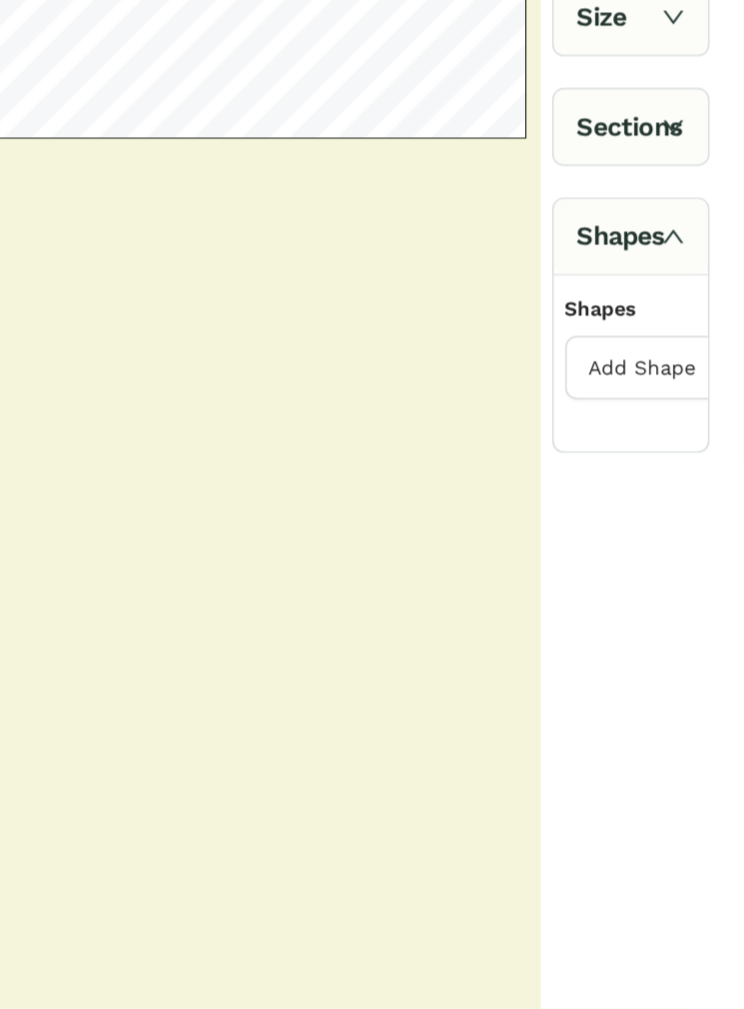 click on "Shapes" 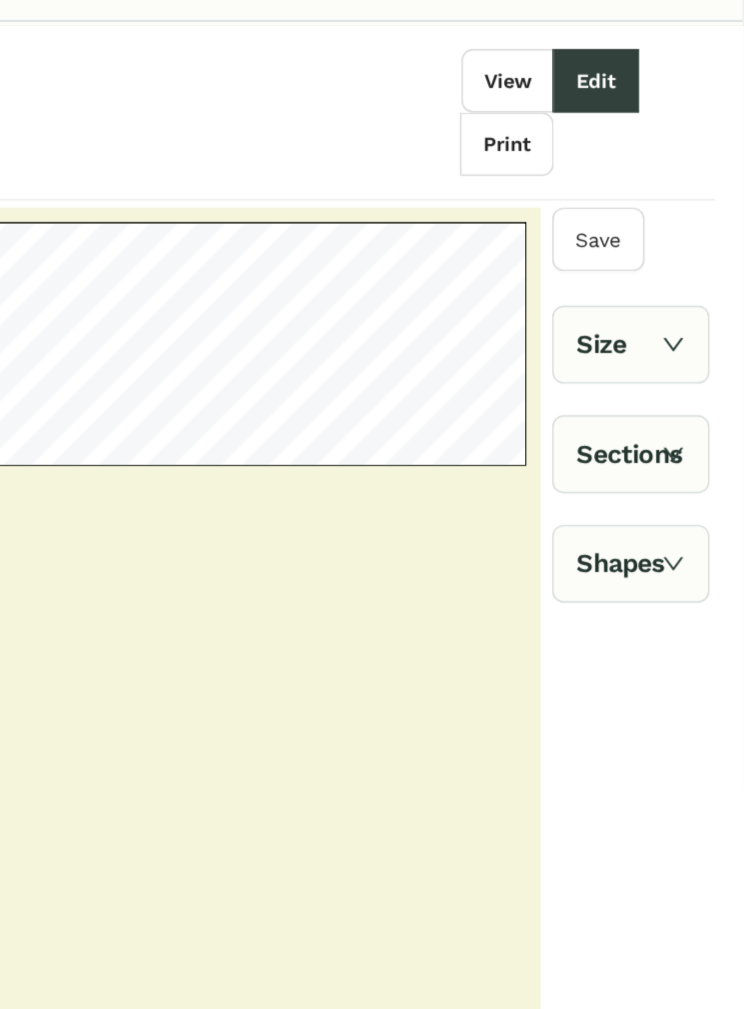 click 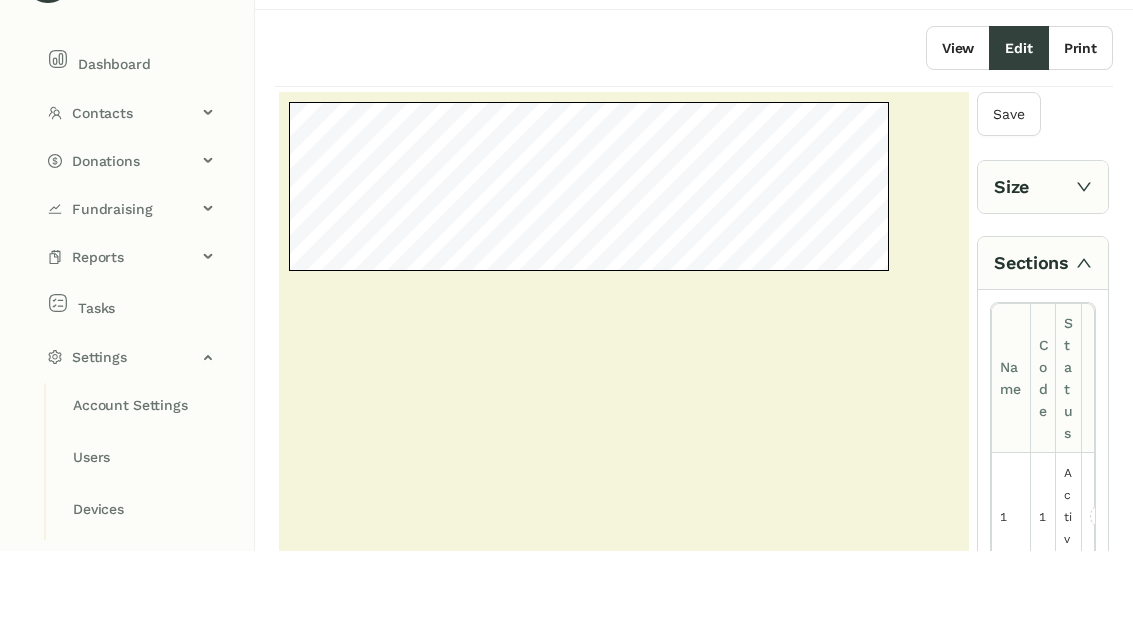 scroll, scrollTop: 80, scrollLeft: 0, axis: vertical 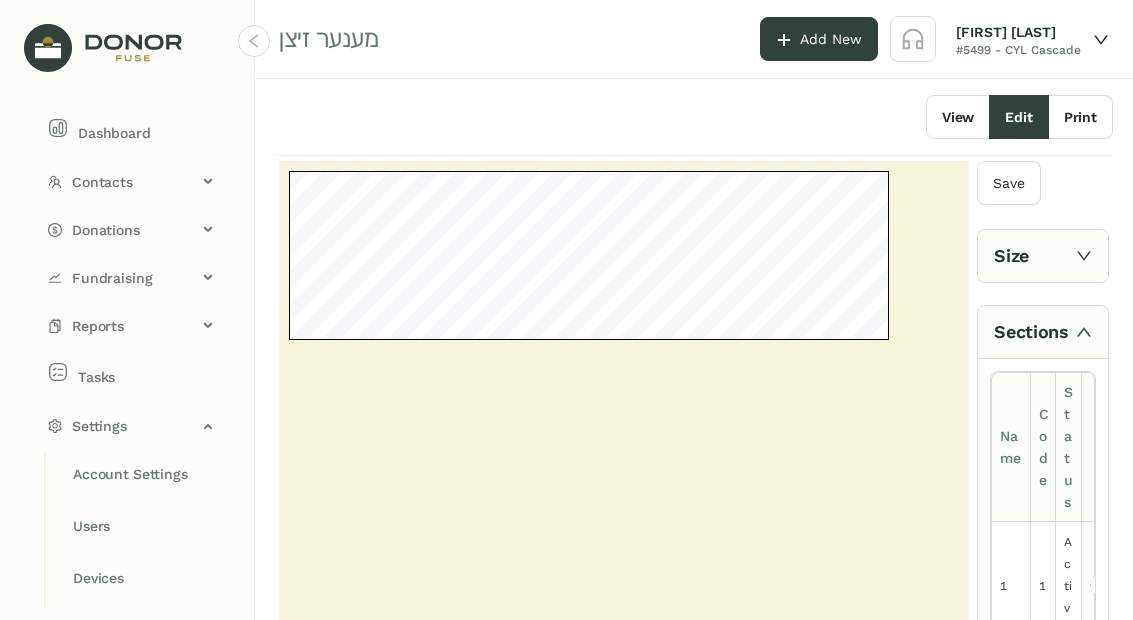 click 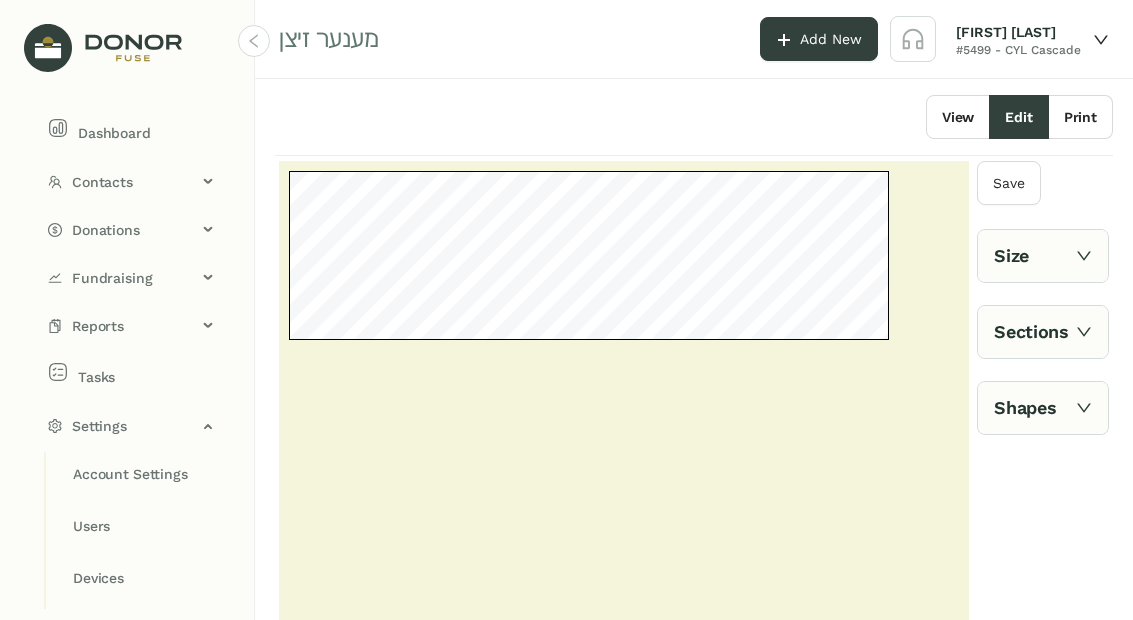 click on "View" 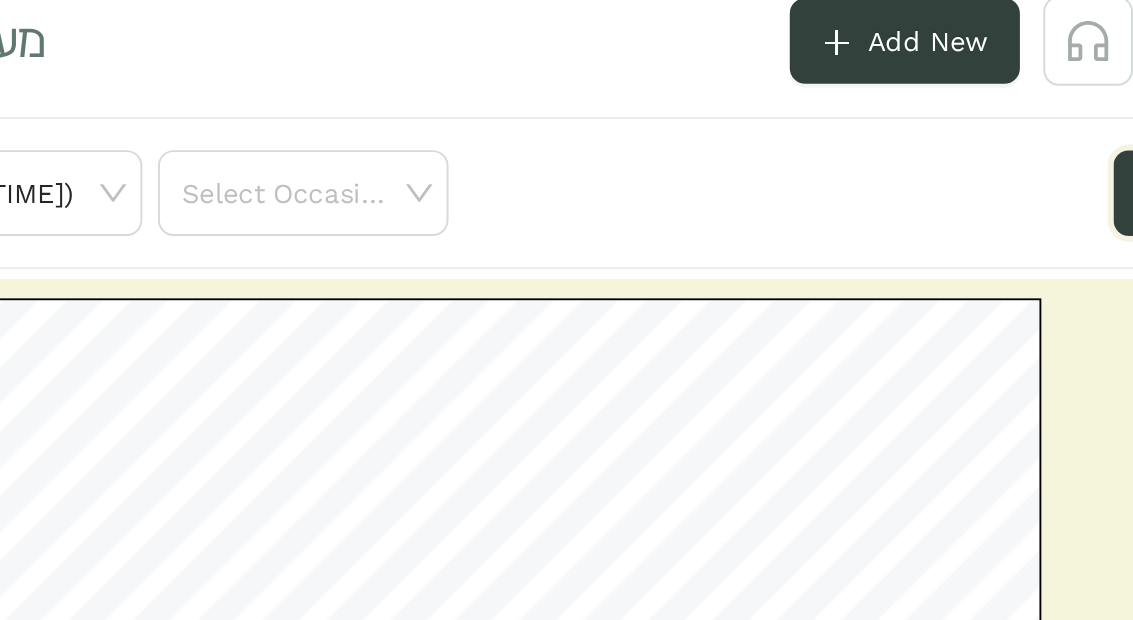 scroll, scrollTop: 0, scrollLeft: 0, axis: both 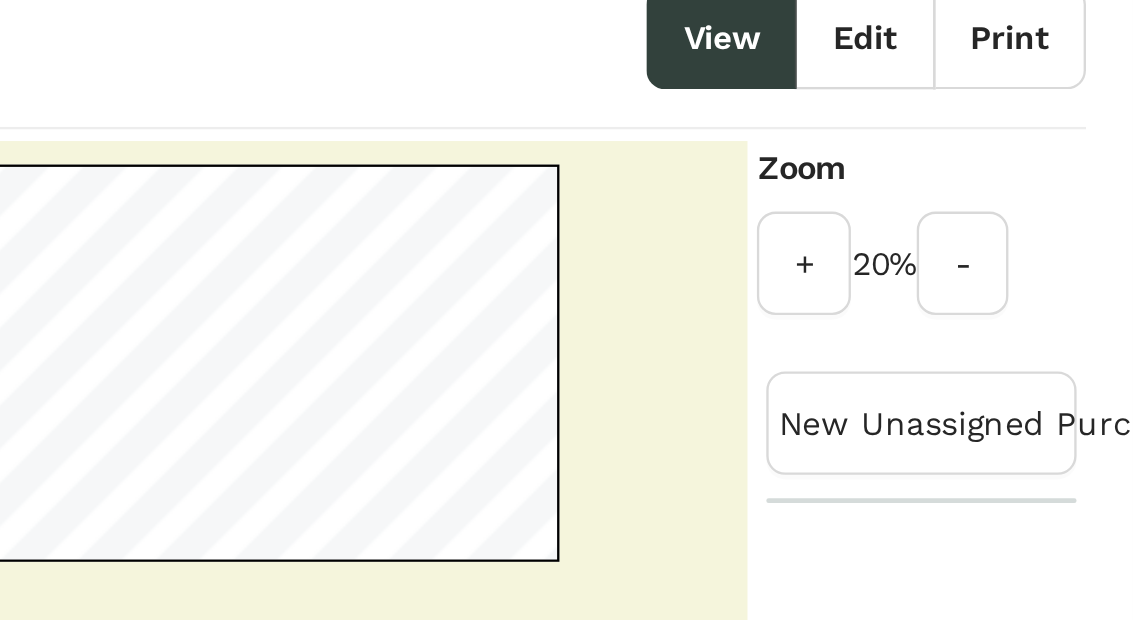 click on "New Unassigned Purchase" 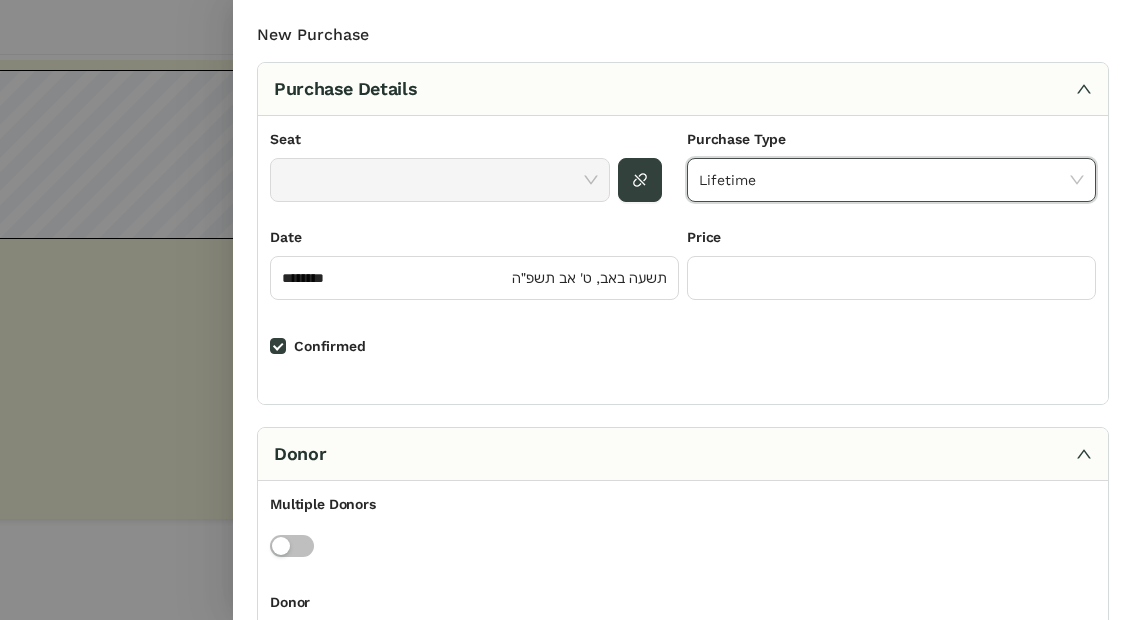 click on "Lifetime" 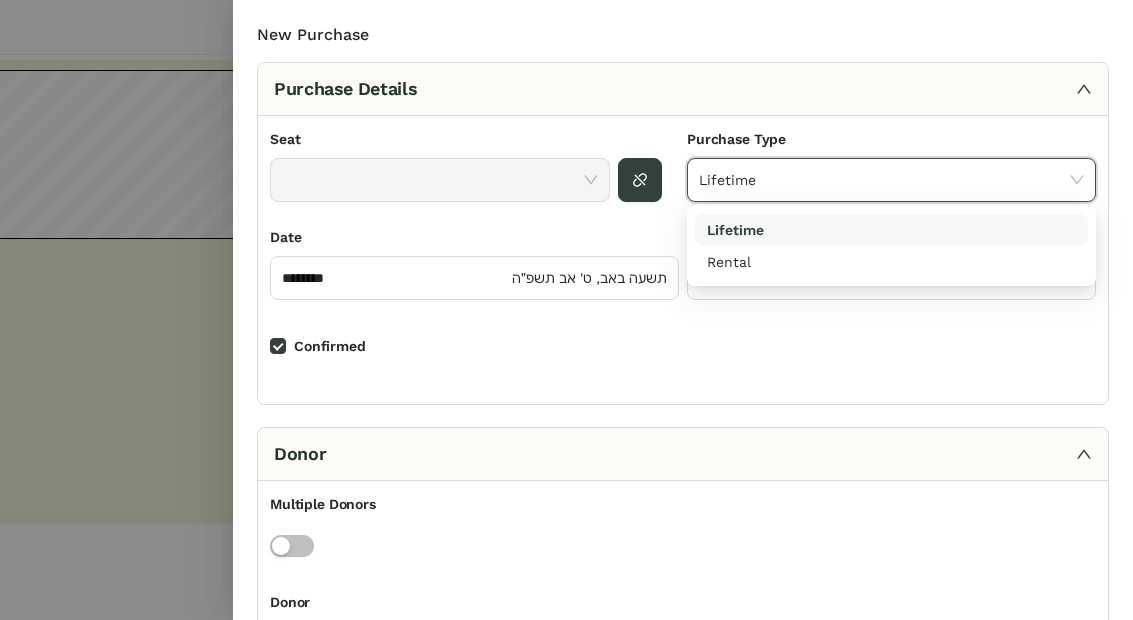 click on "Rental" at bounding box center [891, 262] 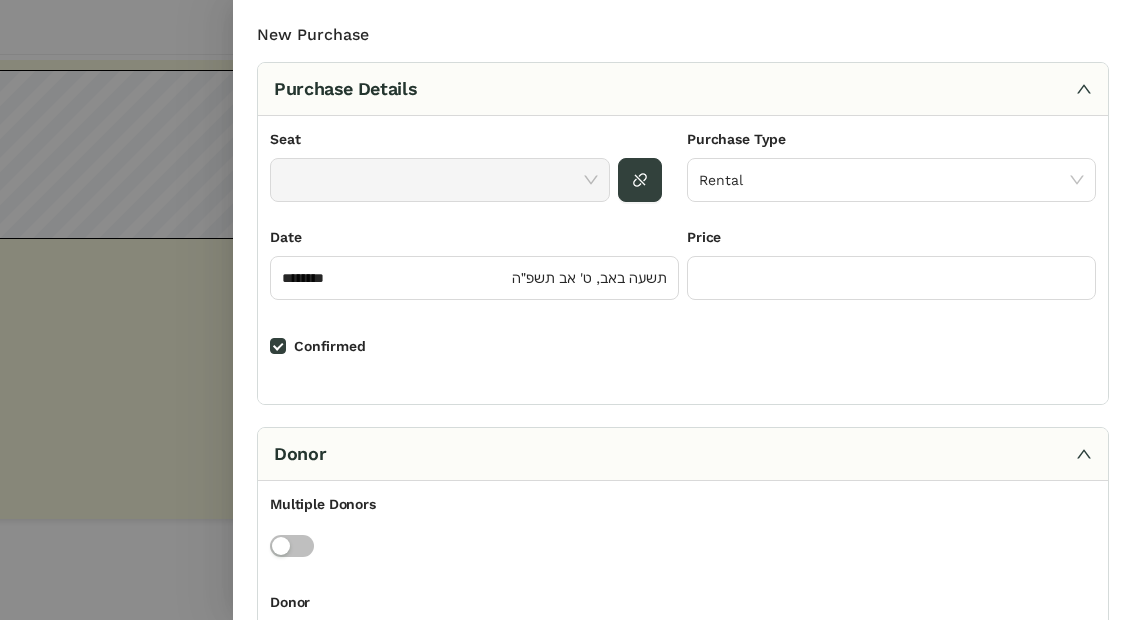 click 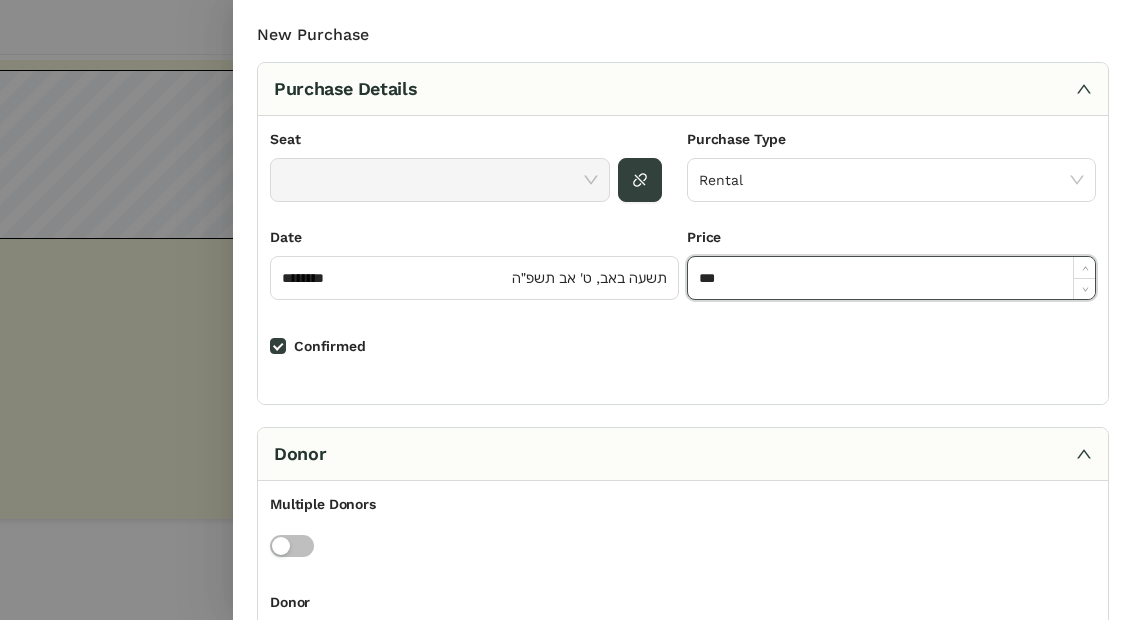 type on "***" 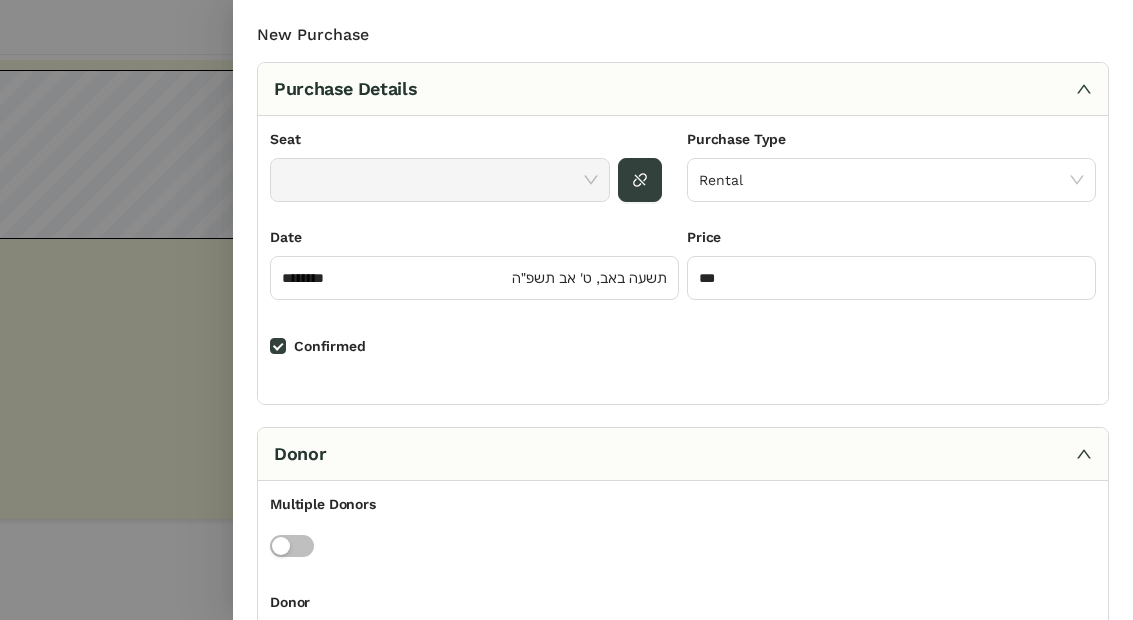 click 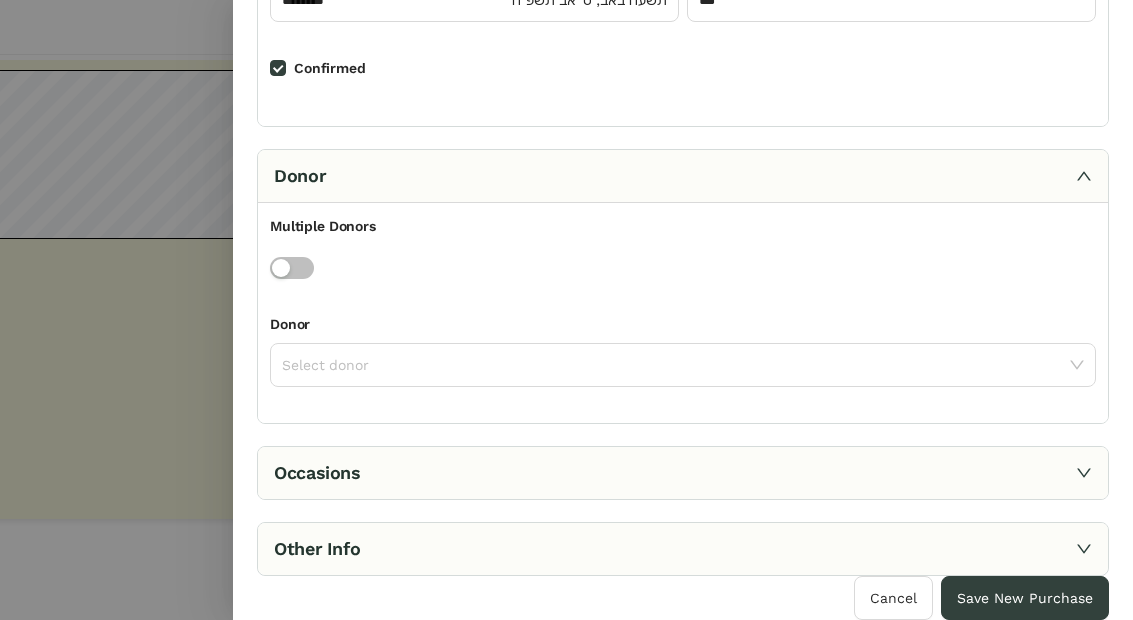 scroll, scrollTop: 278, scrollLeft: 0, axis: vertical 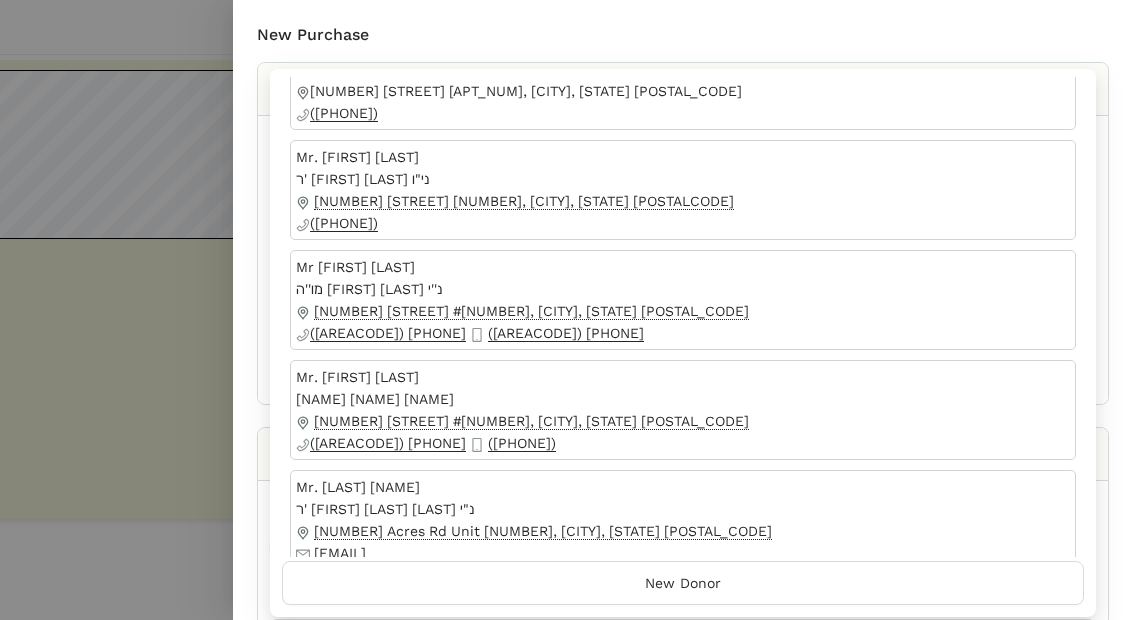 type on "**********" 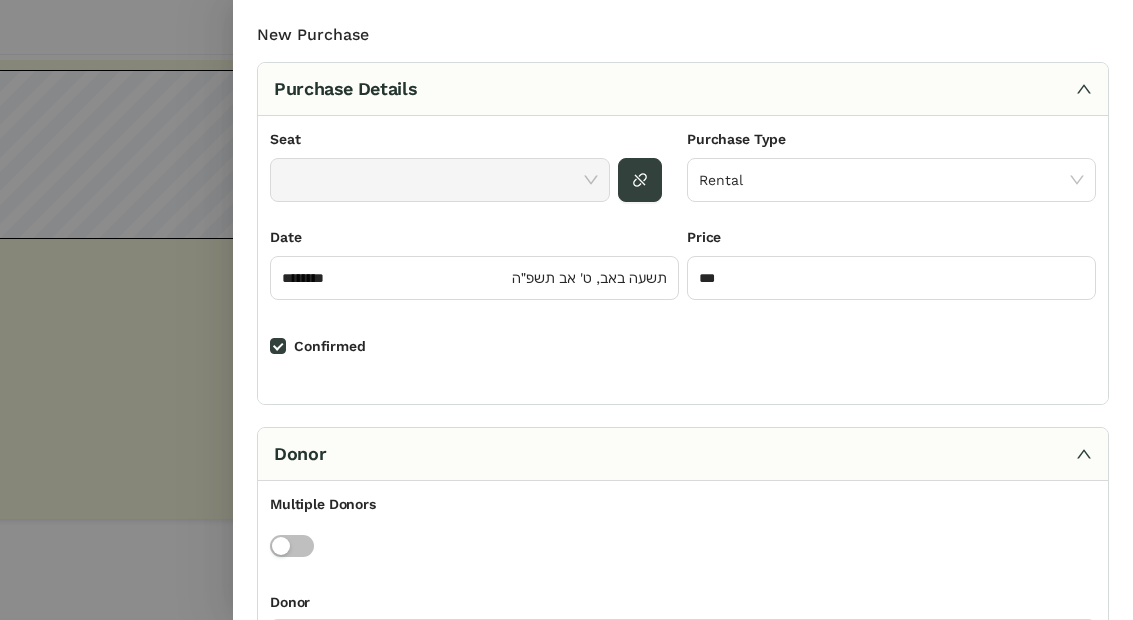 type 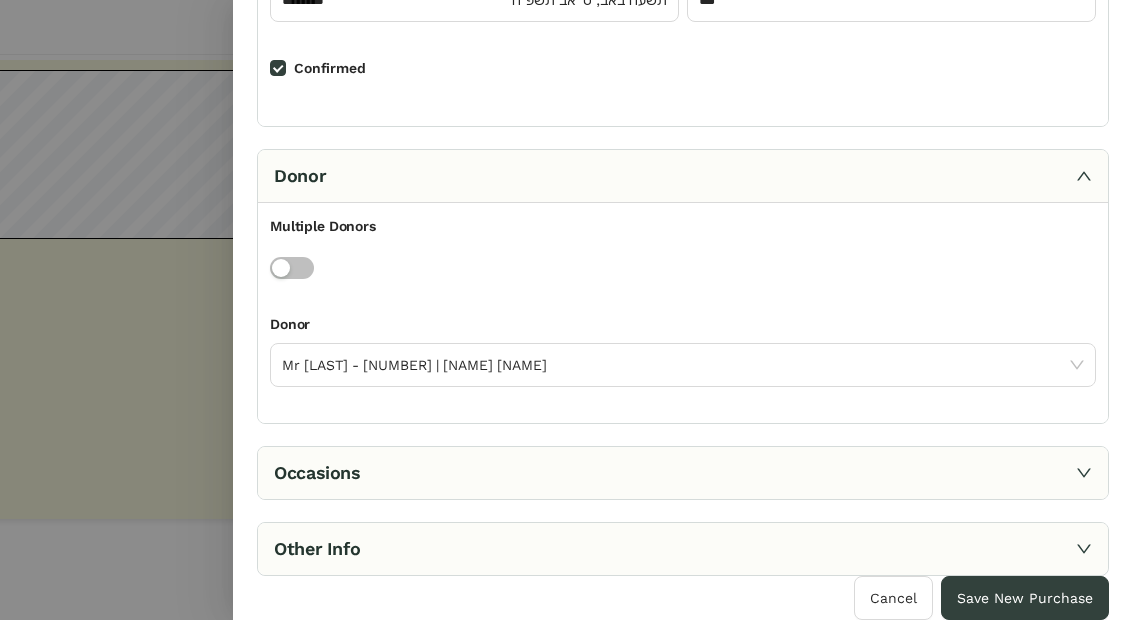 scroll, scrollTop: 278, scrollLeft: 0, axis: vertical 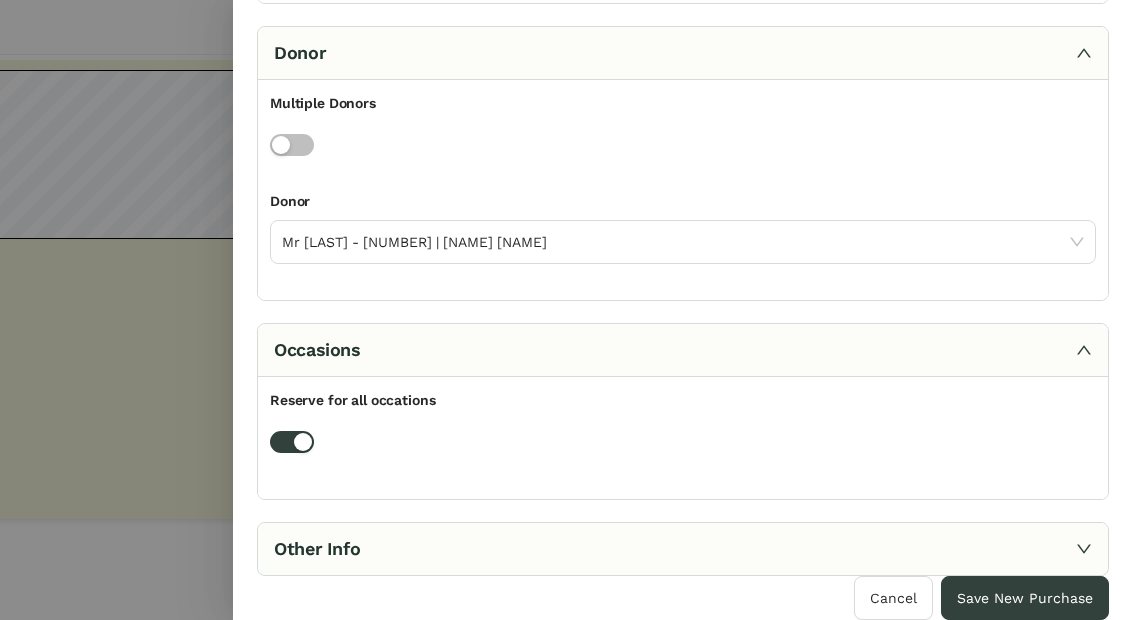 click on "Other Info" at bounding box center (683, 549) 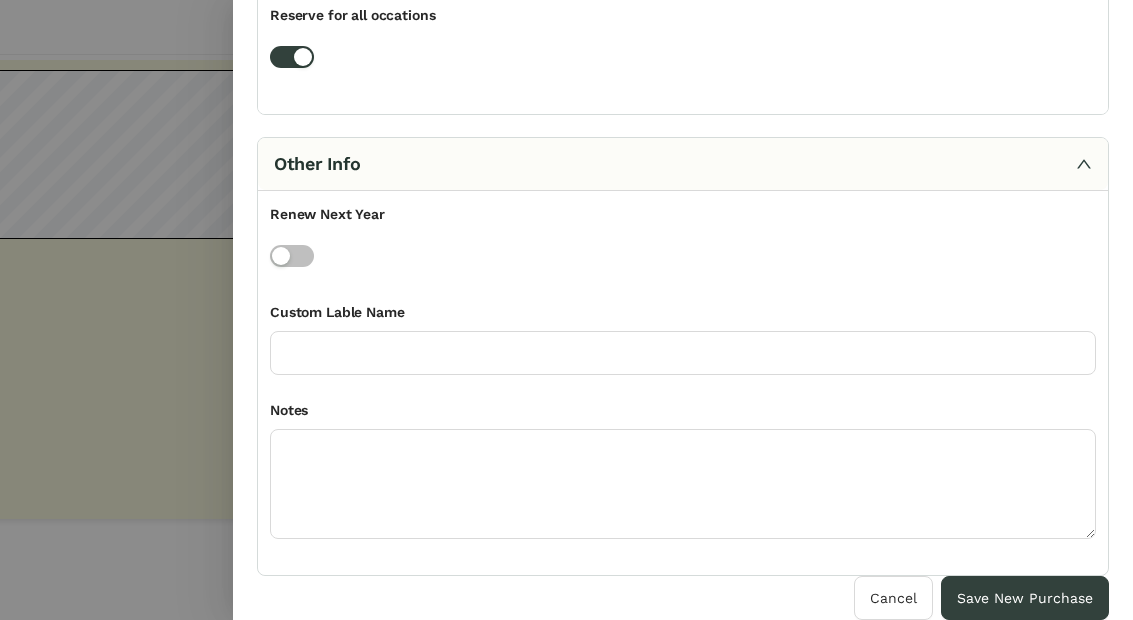 scroll, scrollTop: 786, scrollLeft: 0, axis: vertical 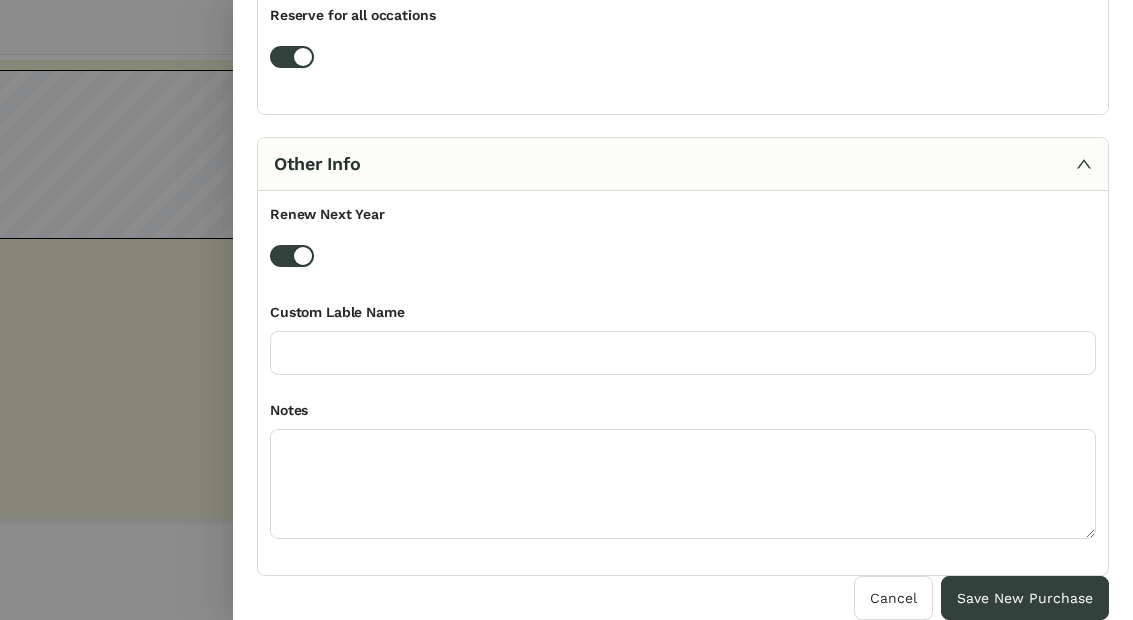 click on "Save New Purchase" at bounding box center (1025, 598) 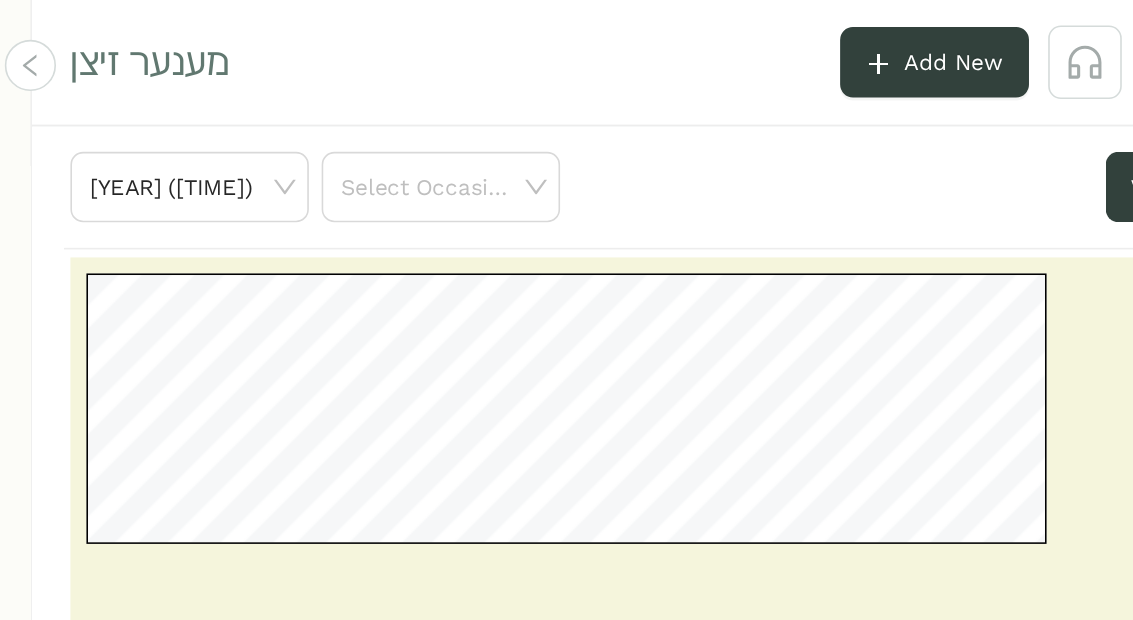 scroll, scrollTop: 0, scrollLeft: 0, axis: both 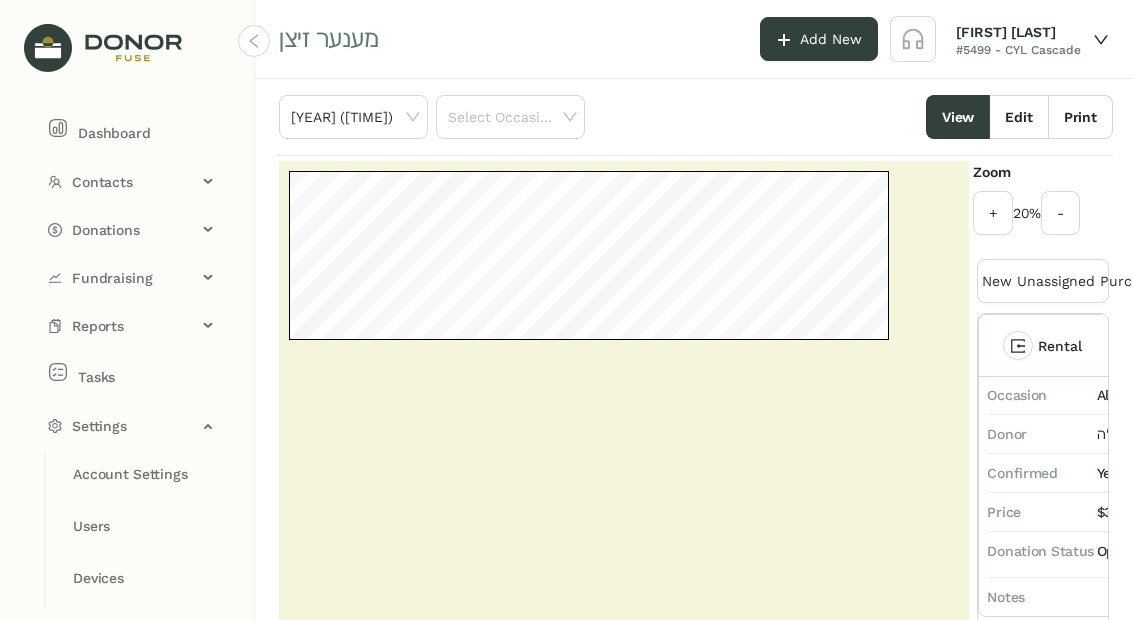 click 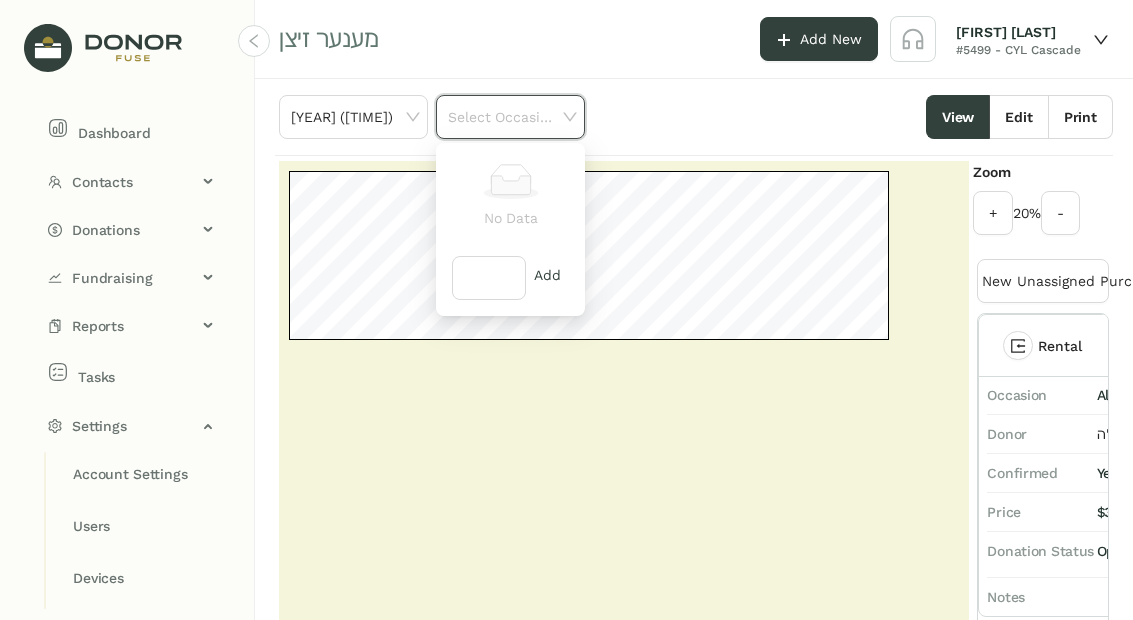 click on "No Data" at bounding box center (510, 199) 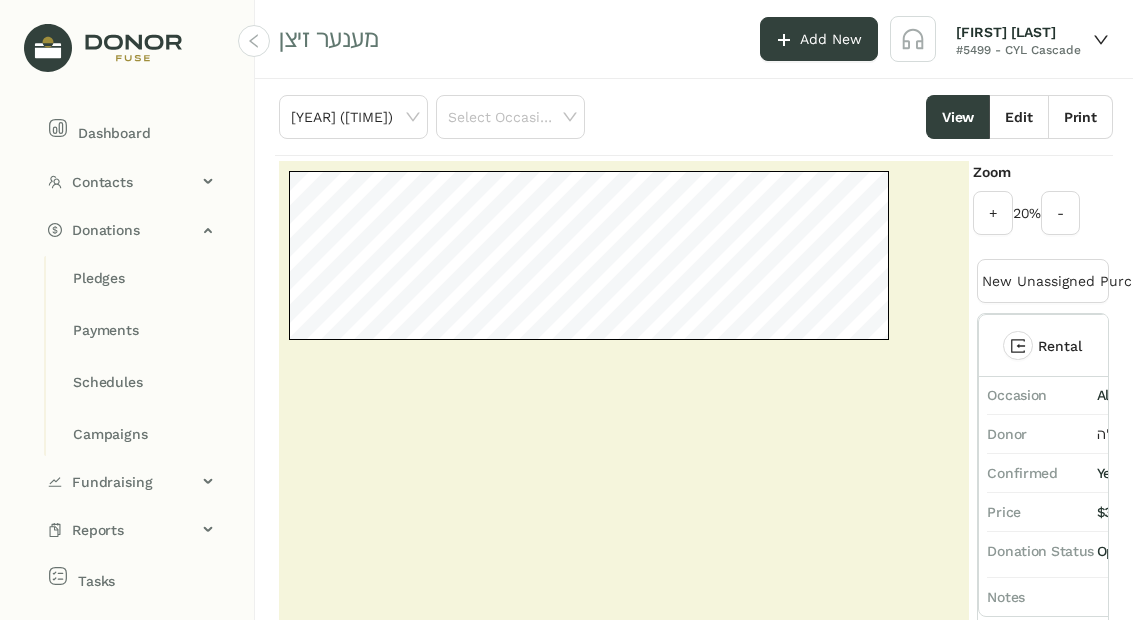 scroll, scrollTop: 80, scrollLeft: 0, axis: vertical 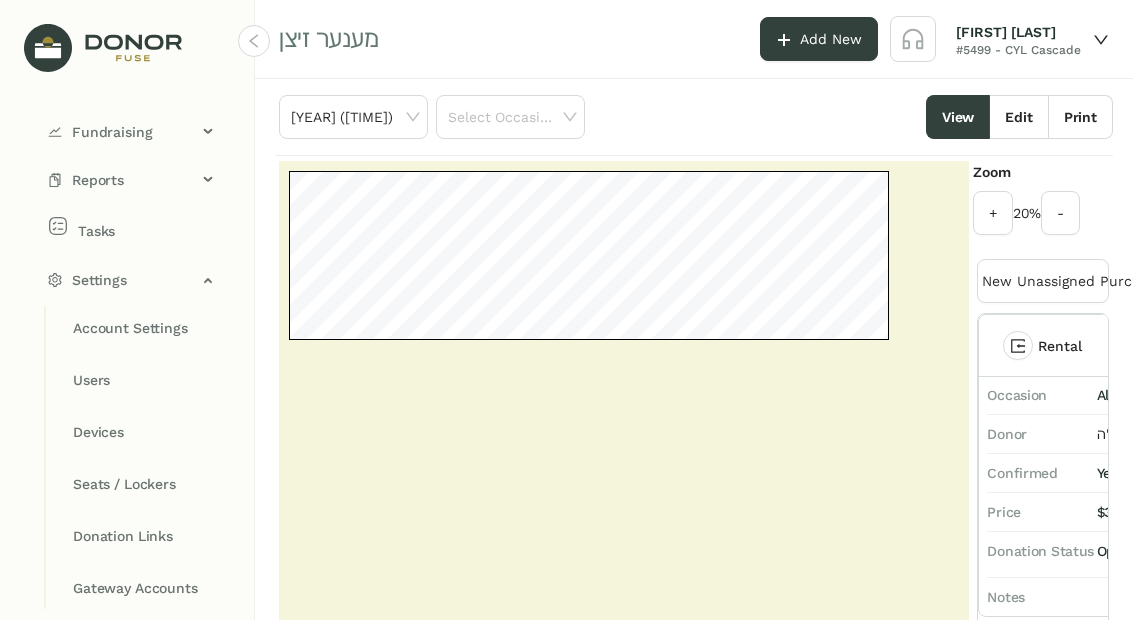 click on "Seats / Lockers" 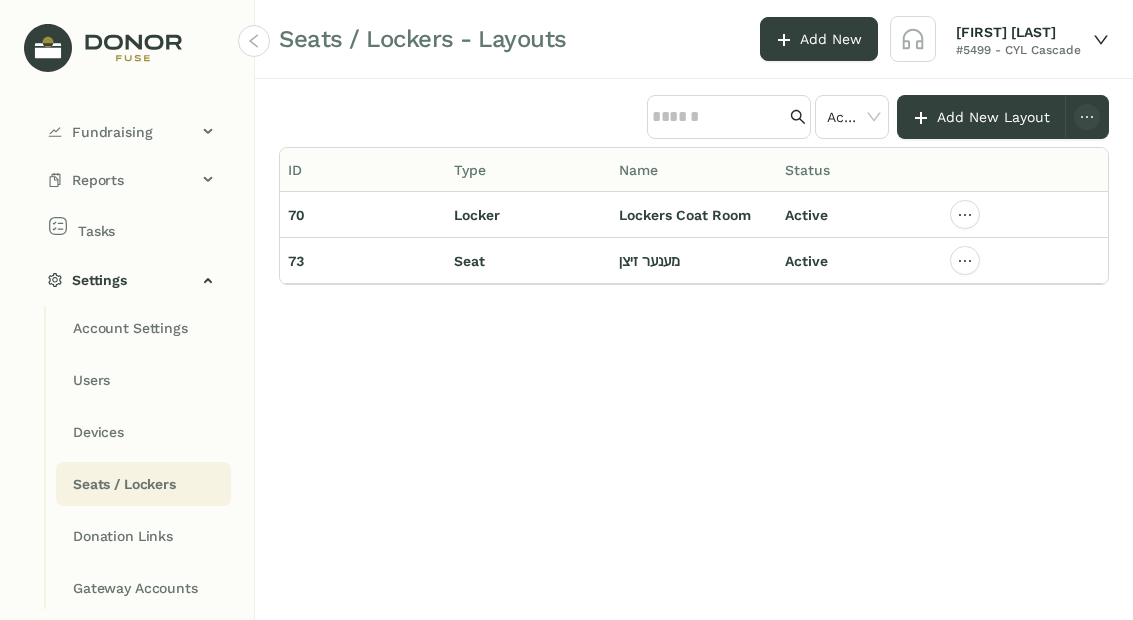 click on "מענער זיצן" 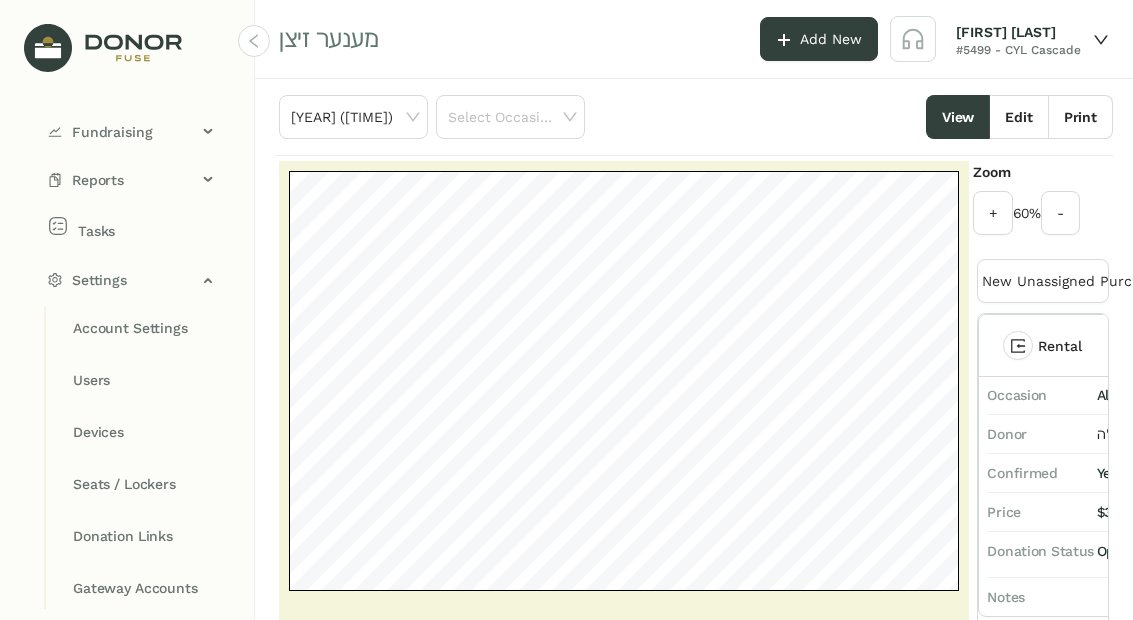scroll, scrollTop: 7, scrollLeft: 313, axis: both 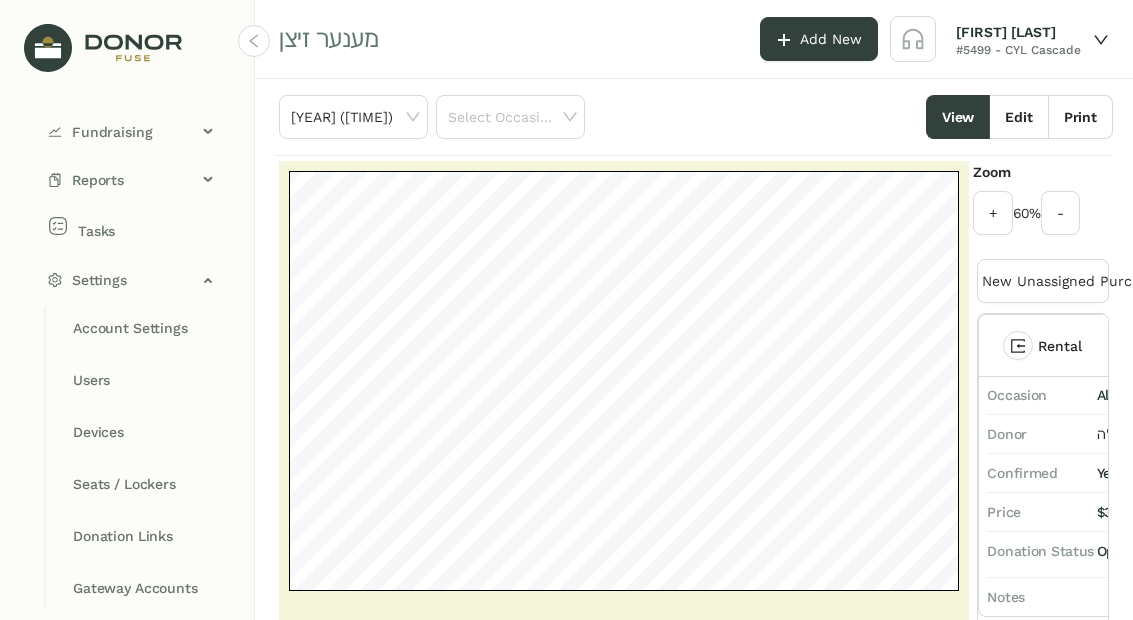click on "Edit" 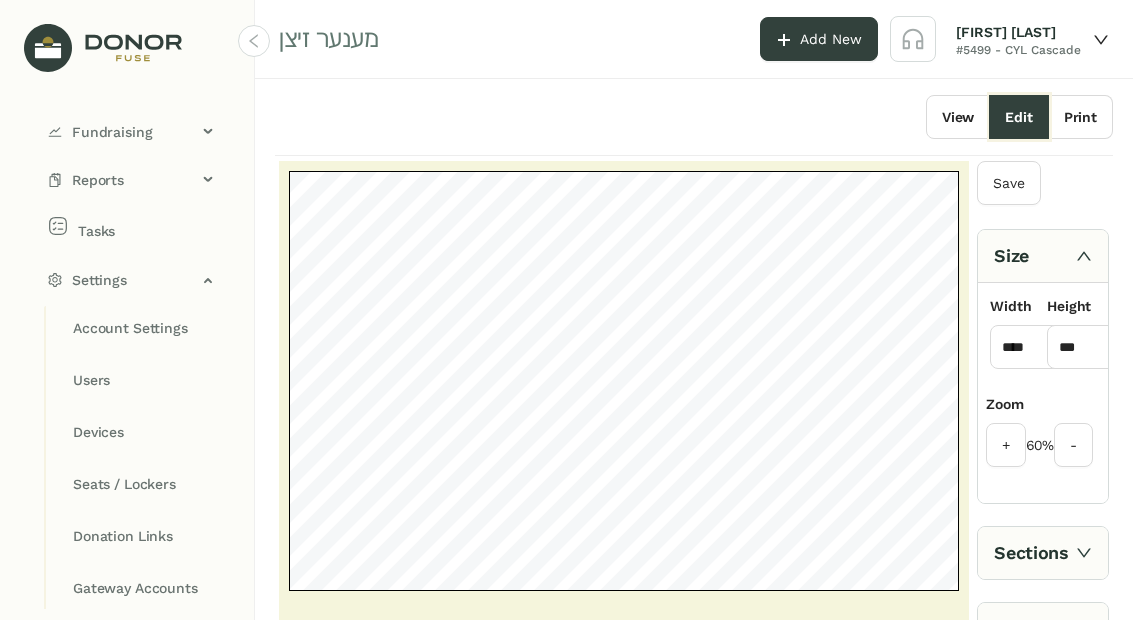scroll, scrollTop: 7, scrollLeft: 652, axis: both 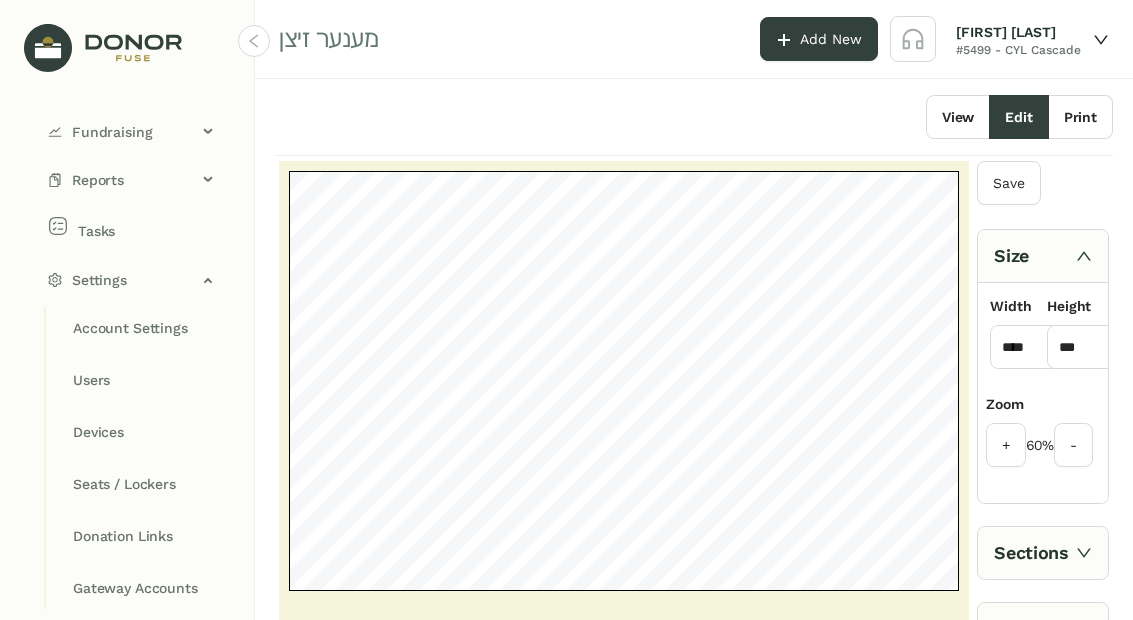 click on "Shapes" 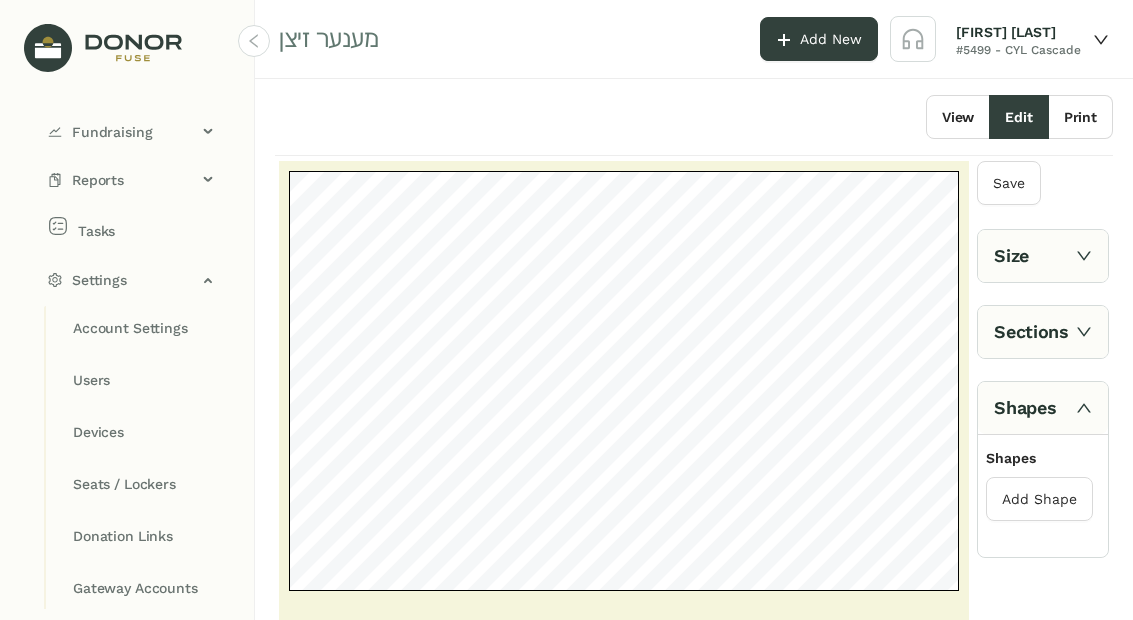 click on "Add Shape" 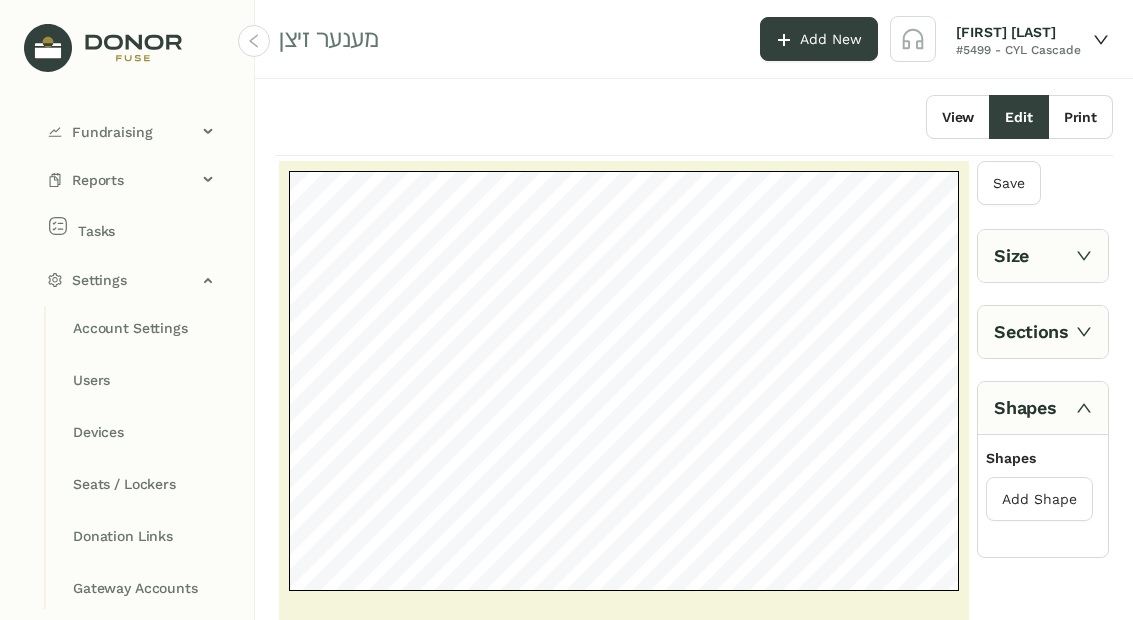 click on "Add Shape" 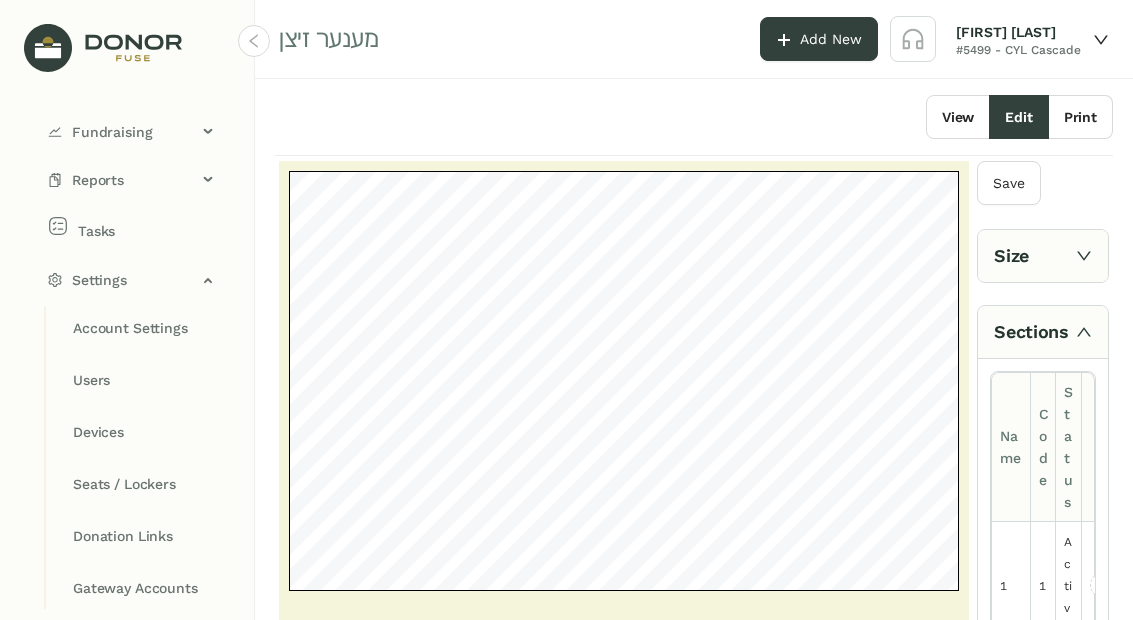 click on "Size" 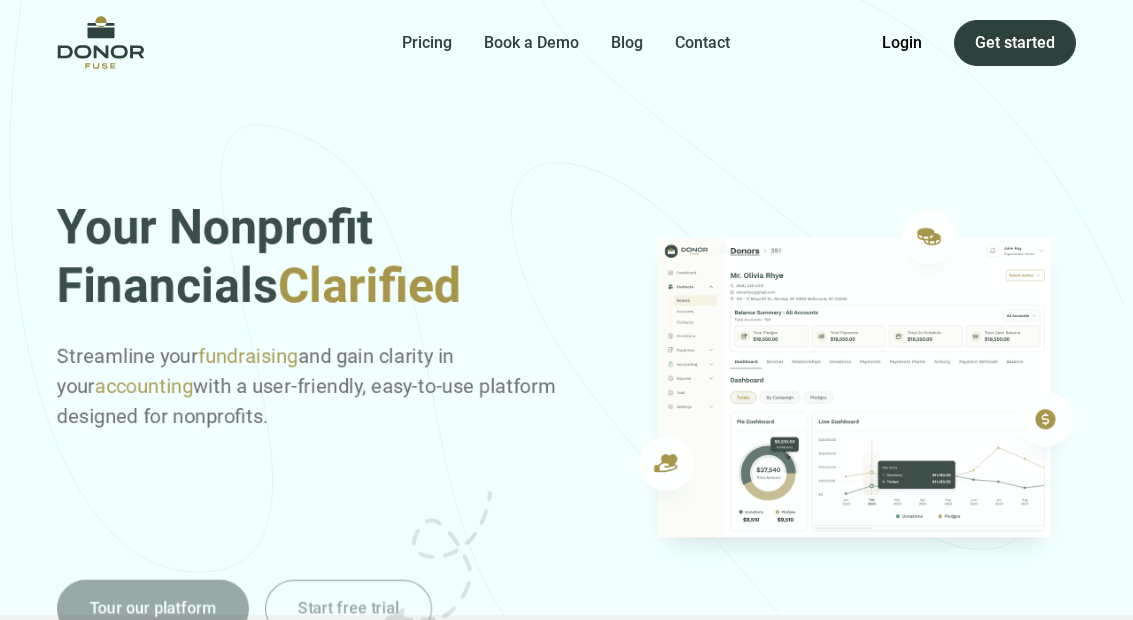 scroll, scrollTop: 0, scrollLeft: 0, axis: both 